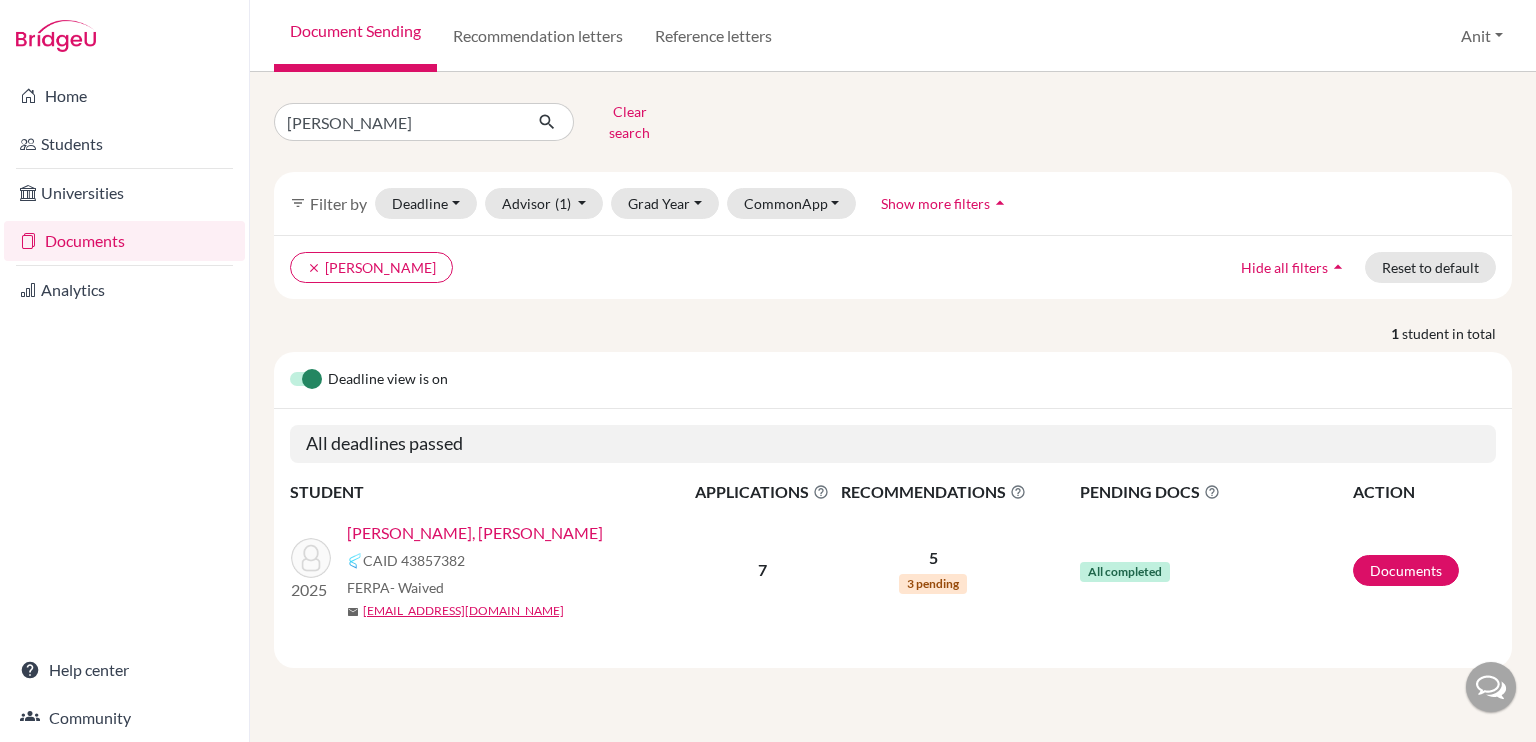 scroll, scrollTop: 0, scrollLeft: 0, axis: both 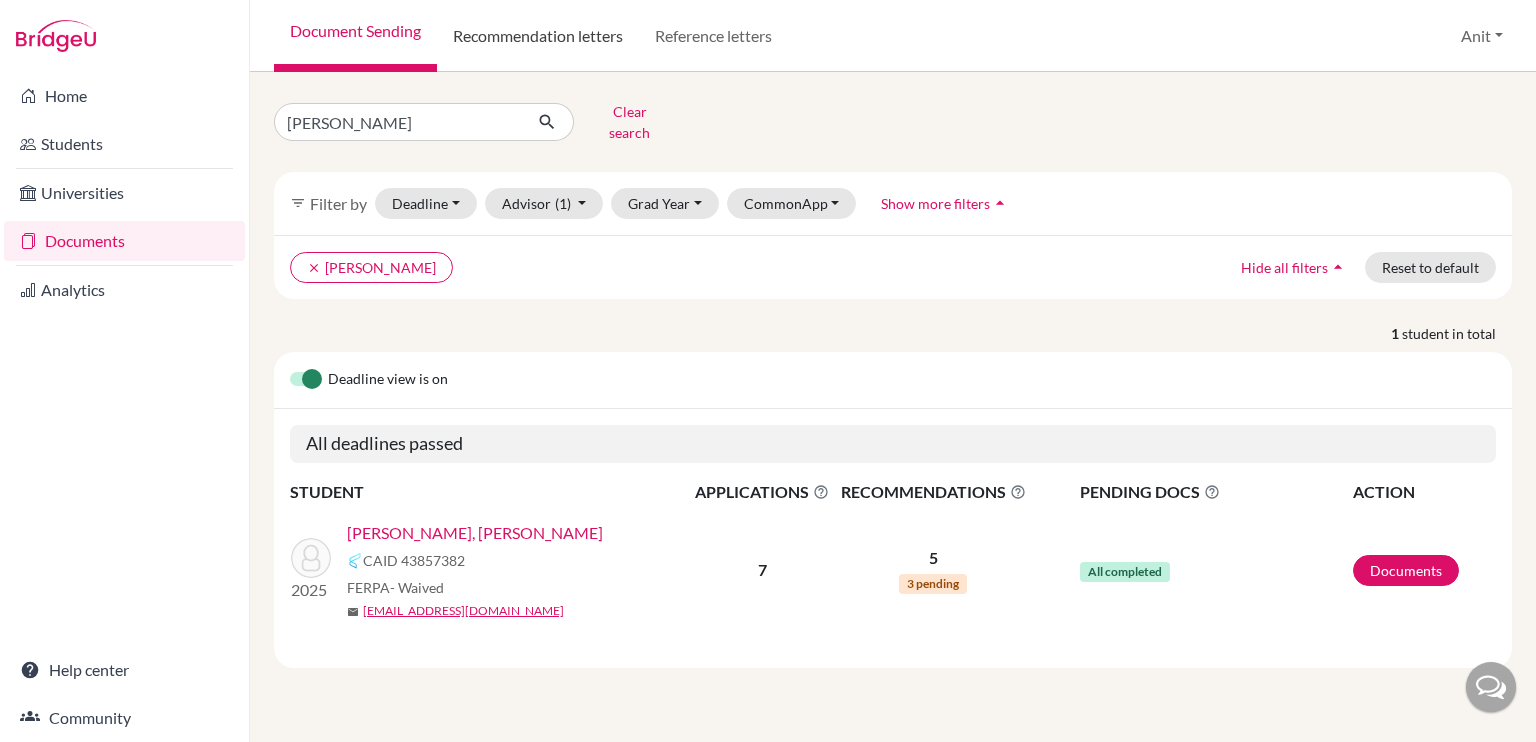 click on "Recommendation letters" at bounding box center [538, 36] 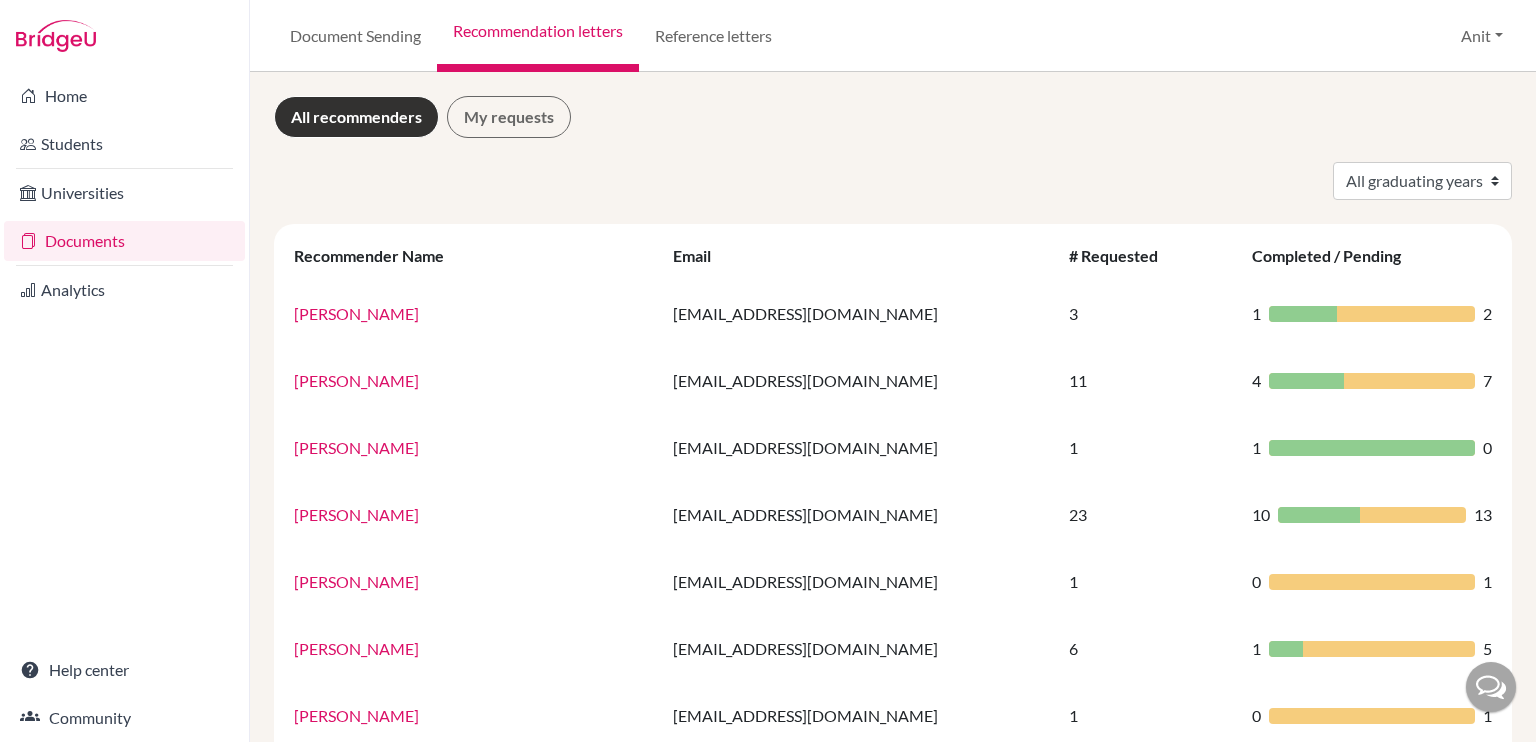 scroll, scrollTop: 0, scrollLeft: 0, axis: both 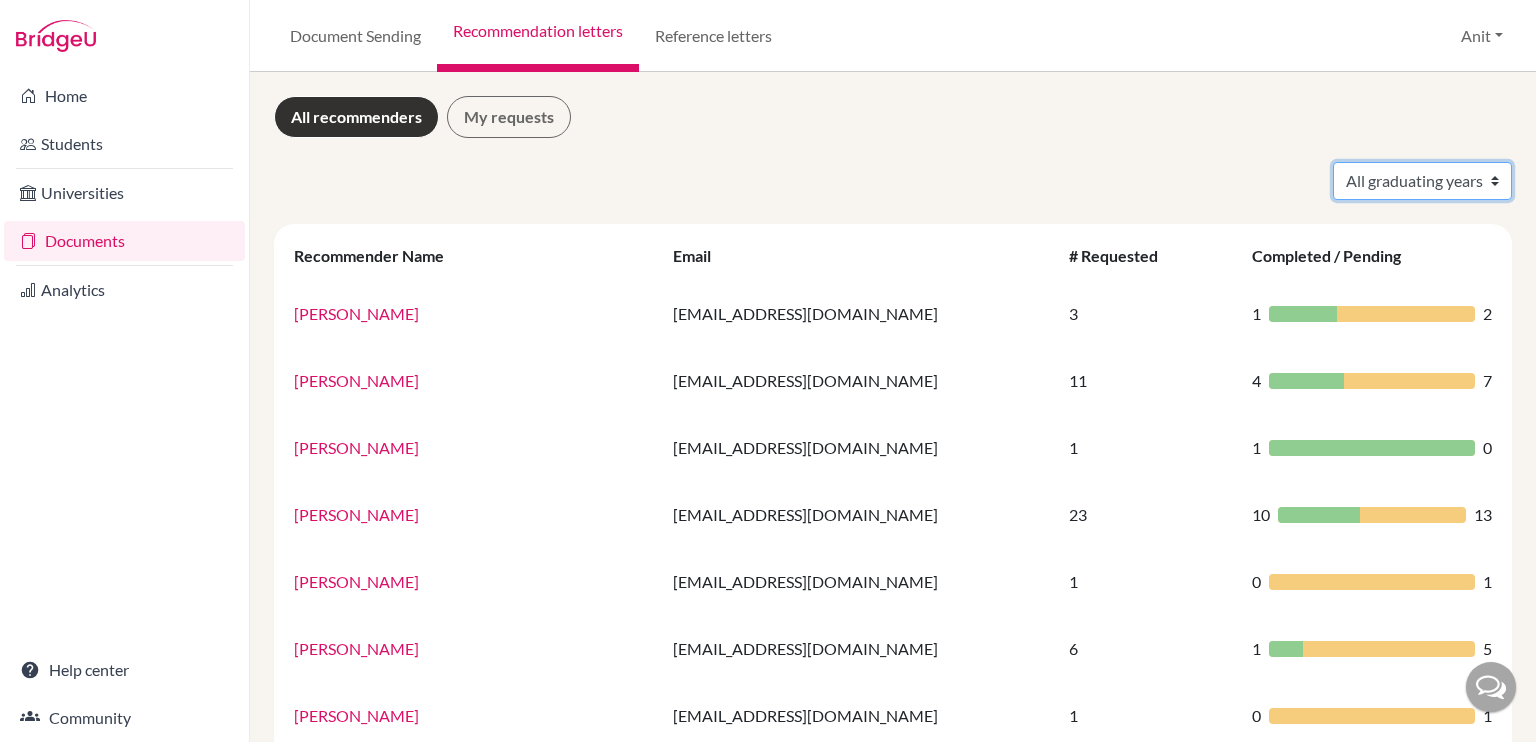 click on "All graduating years 2020 2021 2022 2023 2024 2025 2026 2027 2028" at bounding box center (1422, 181) 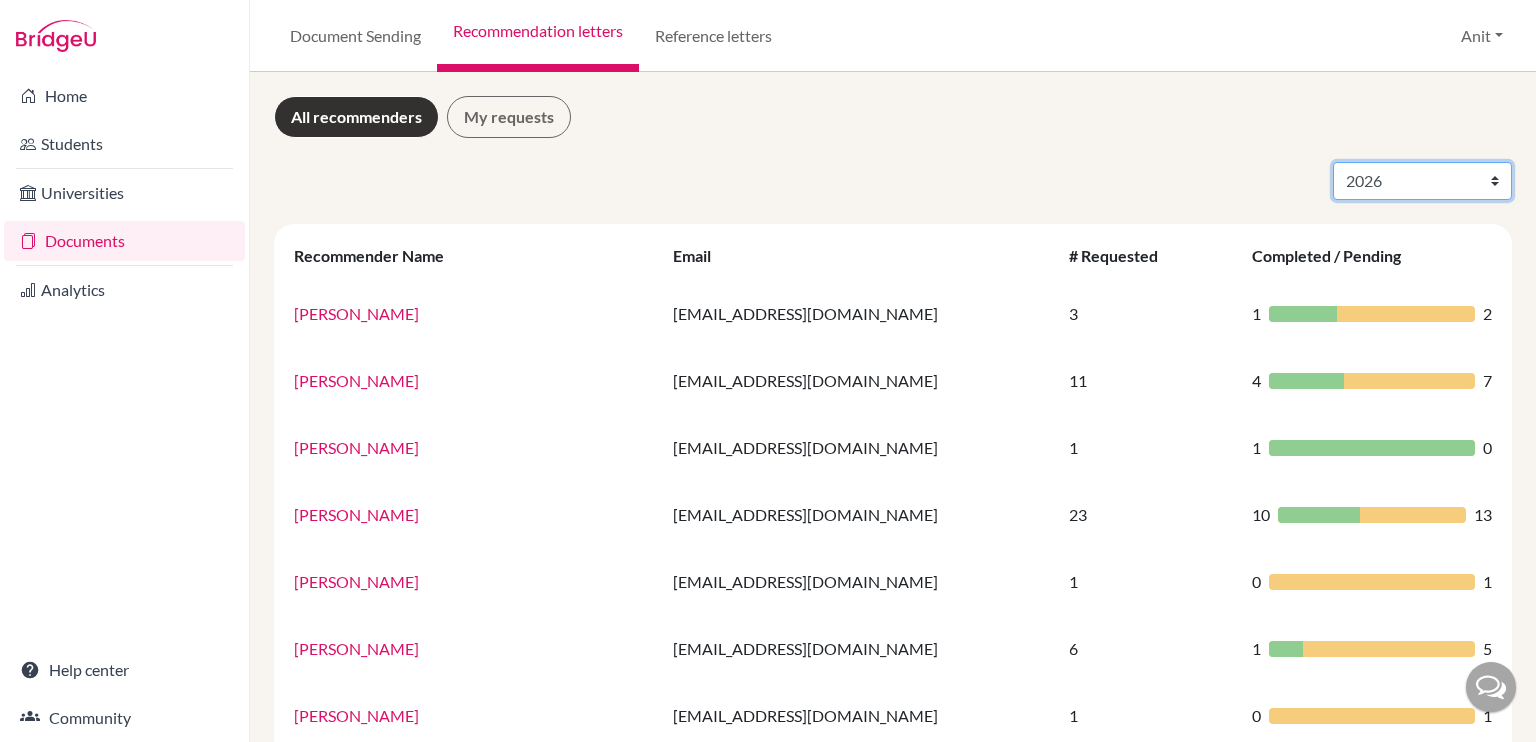 click on "All graduating years 2020 2021 2022 2023 2024 2025 2026 2027 2028" at bounding box center (1422, 181) 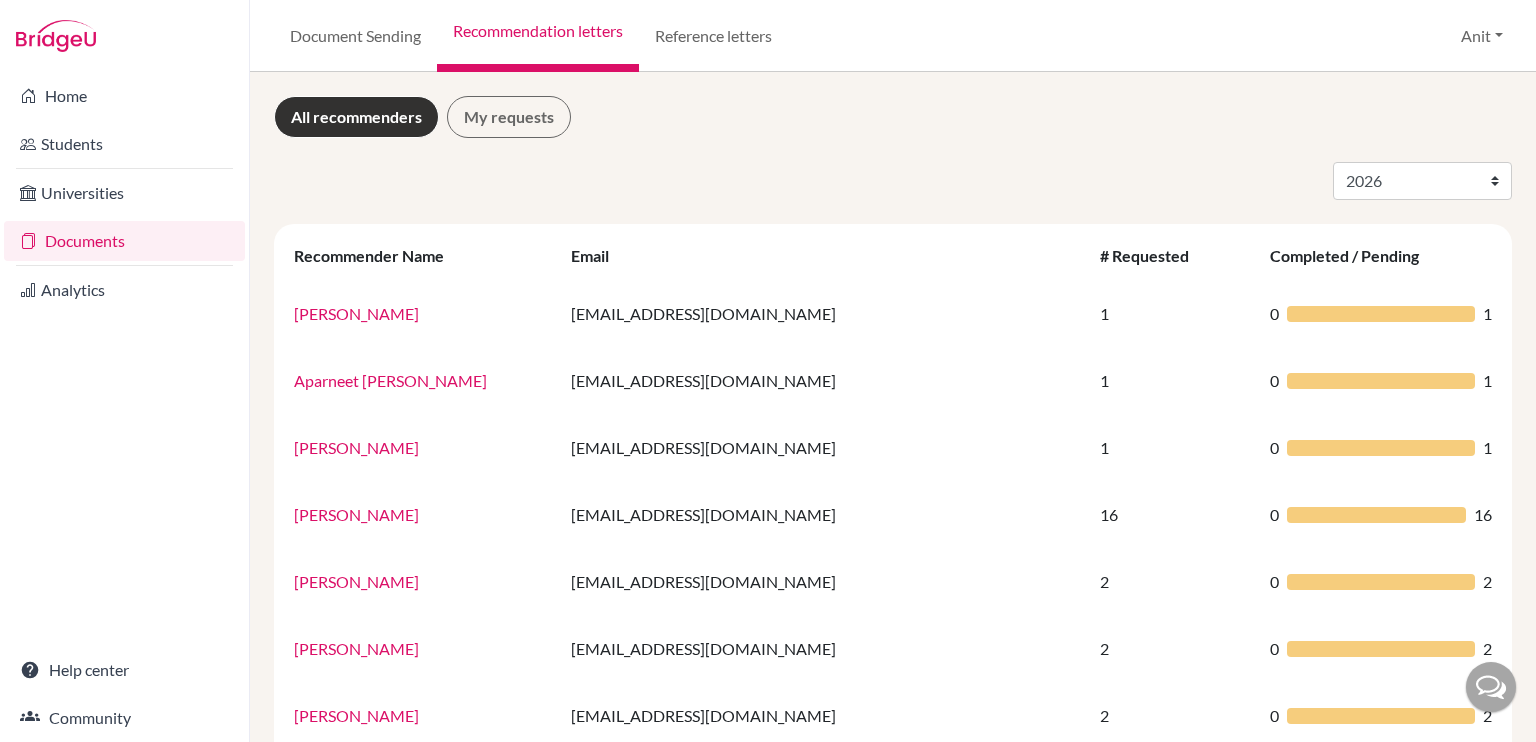 select on "2026" 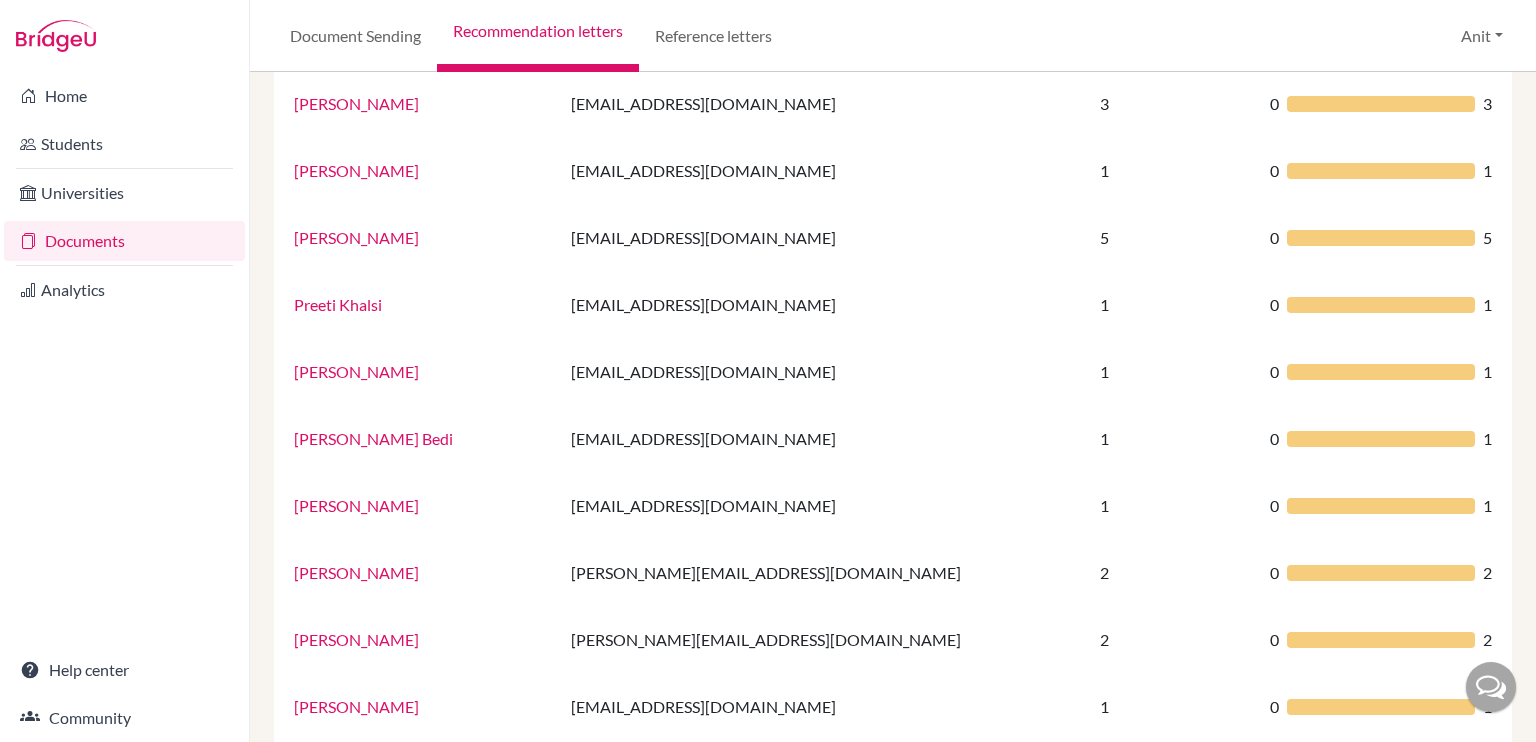 scroll, scrollTop: 1000, scrollLeft: 0, axis: vertical 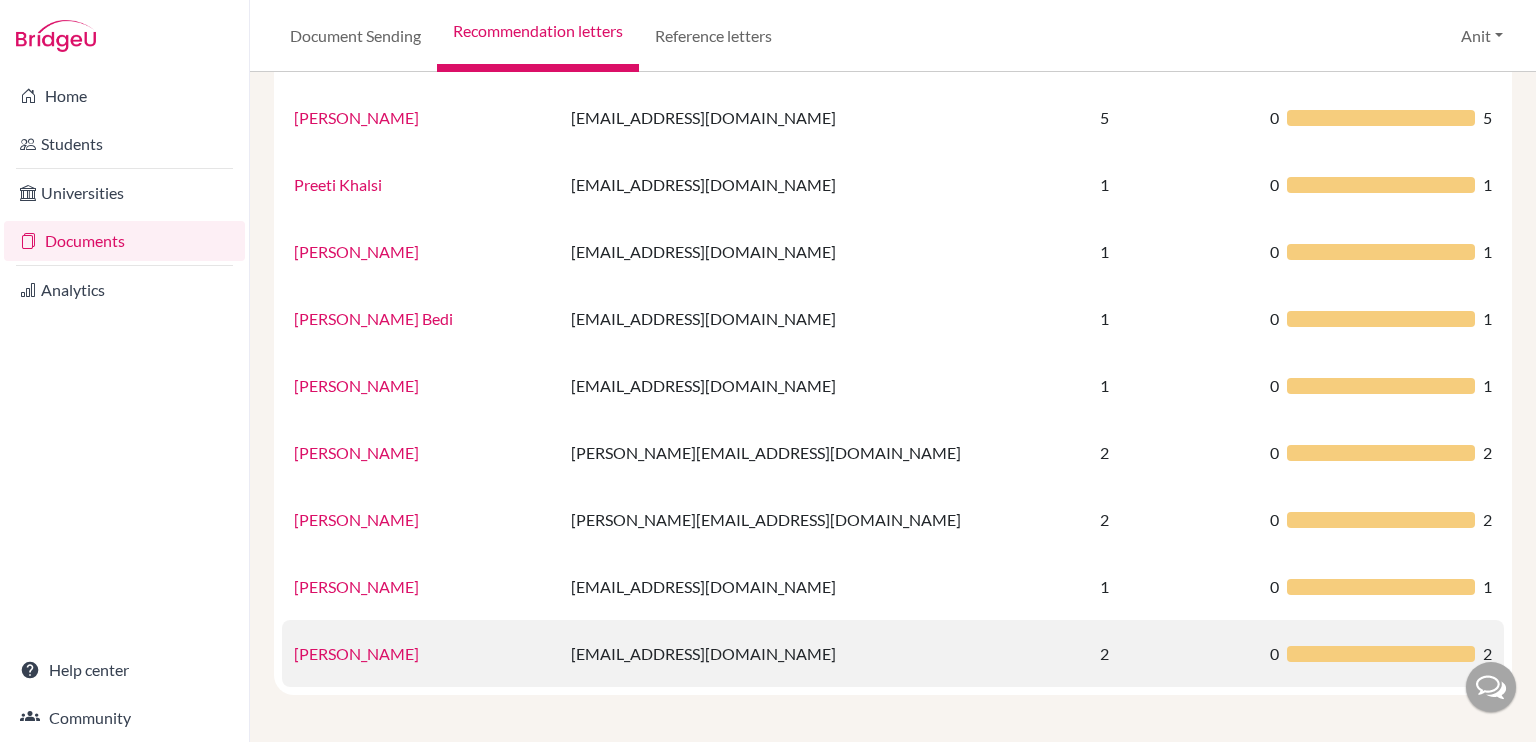 click on "[PERSON_NAME]" at bounding box center (356, 653) 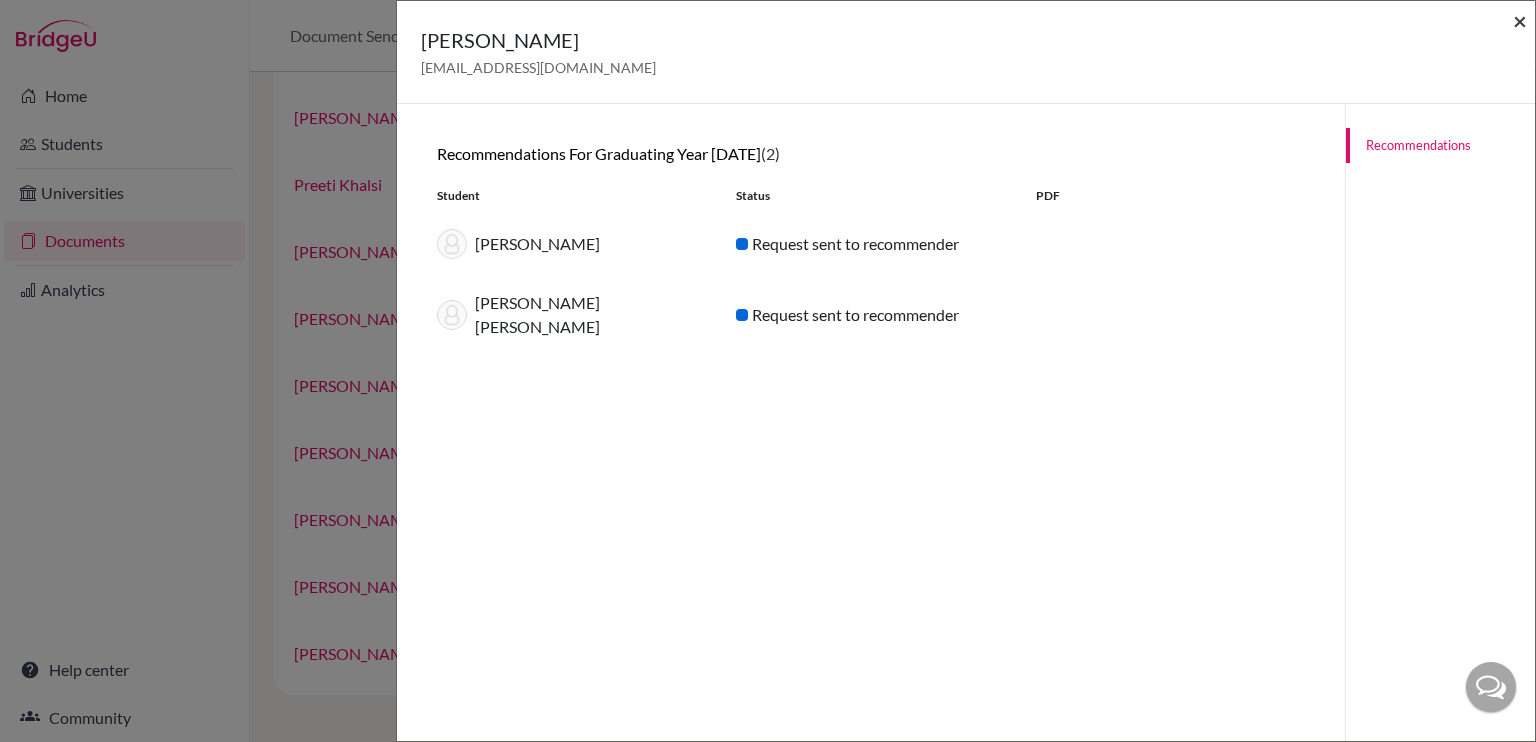click on "×" at bounding box center [1520, 20] 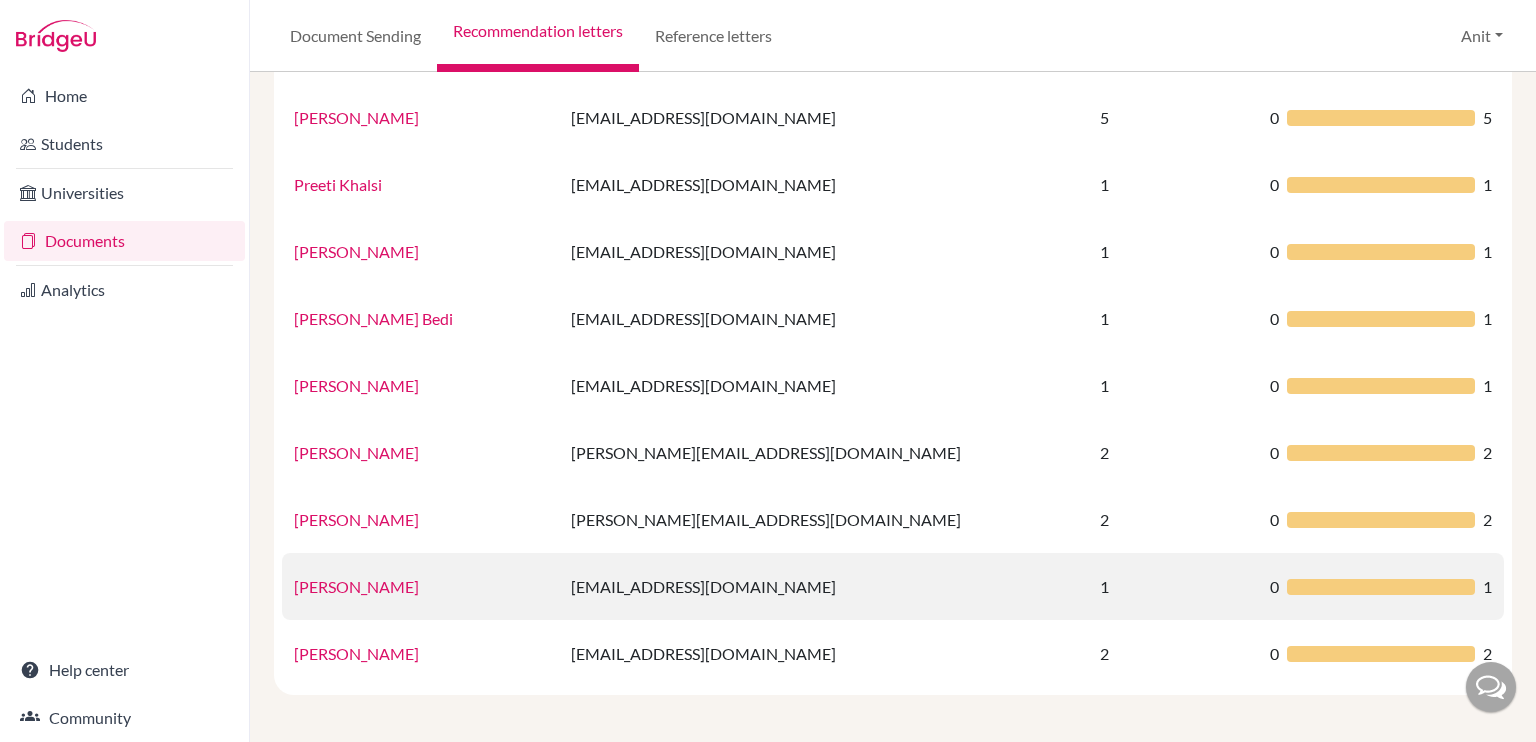 click on "[PERSON_NAME]" at bounding box center (356, 586) 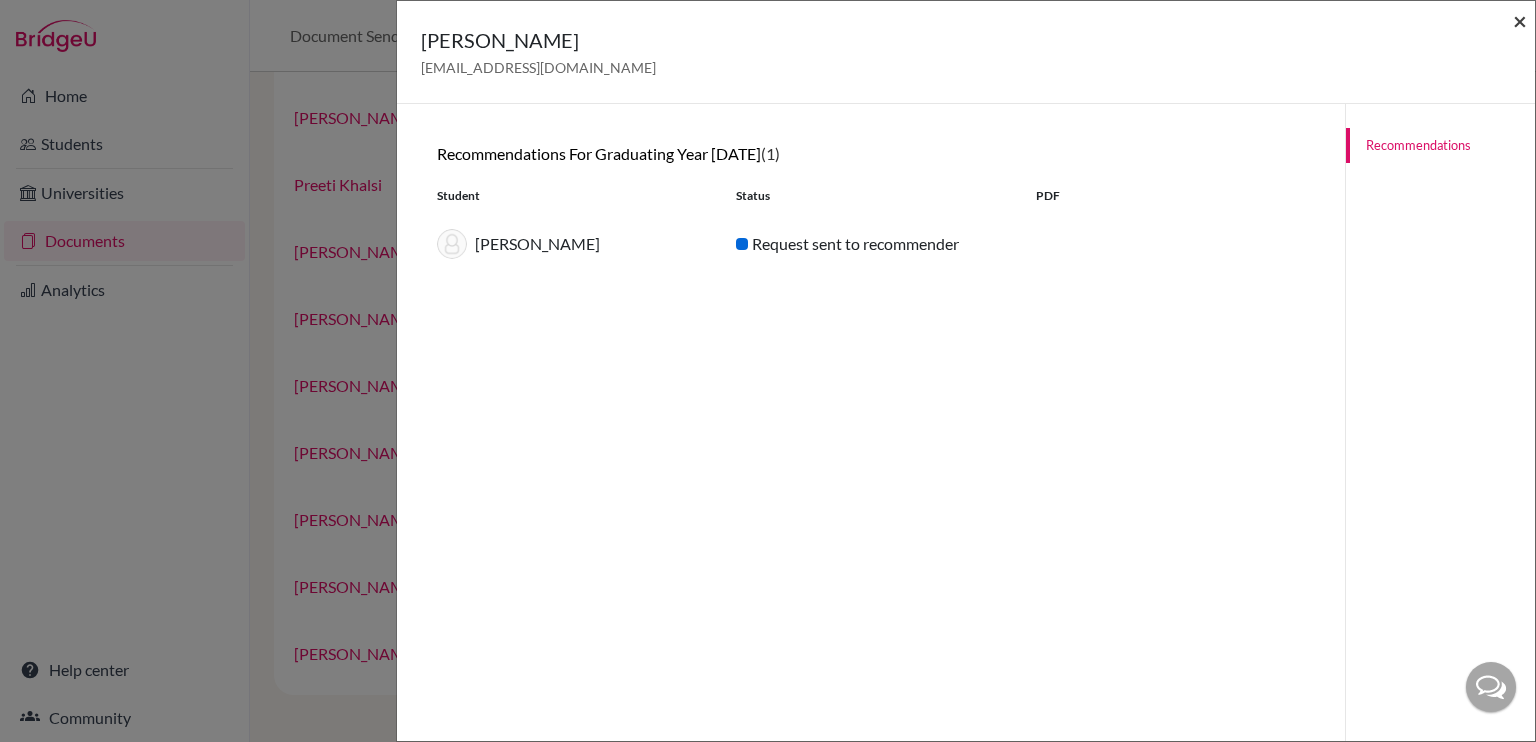 click on "×" at bounding box center (1520, 20) 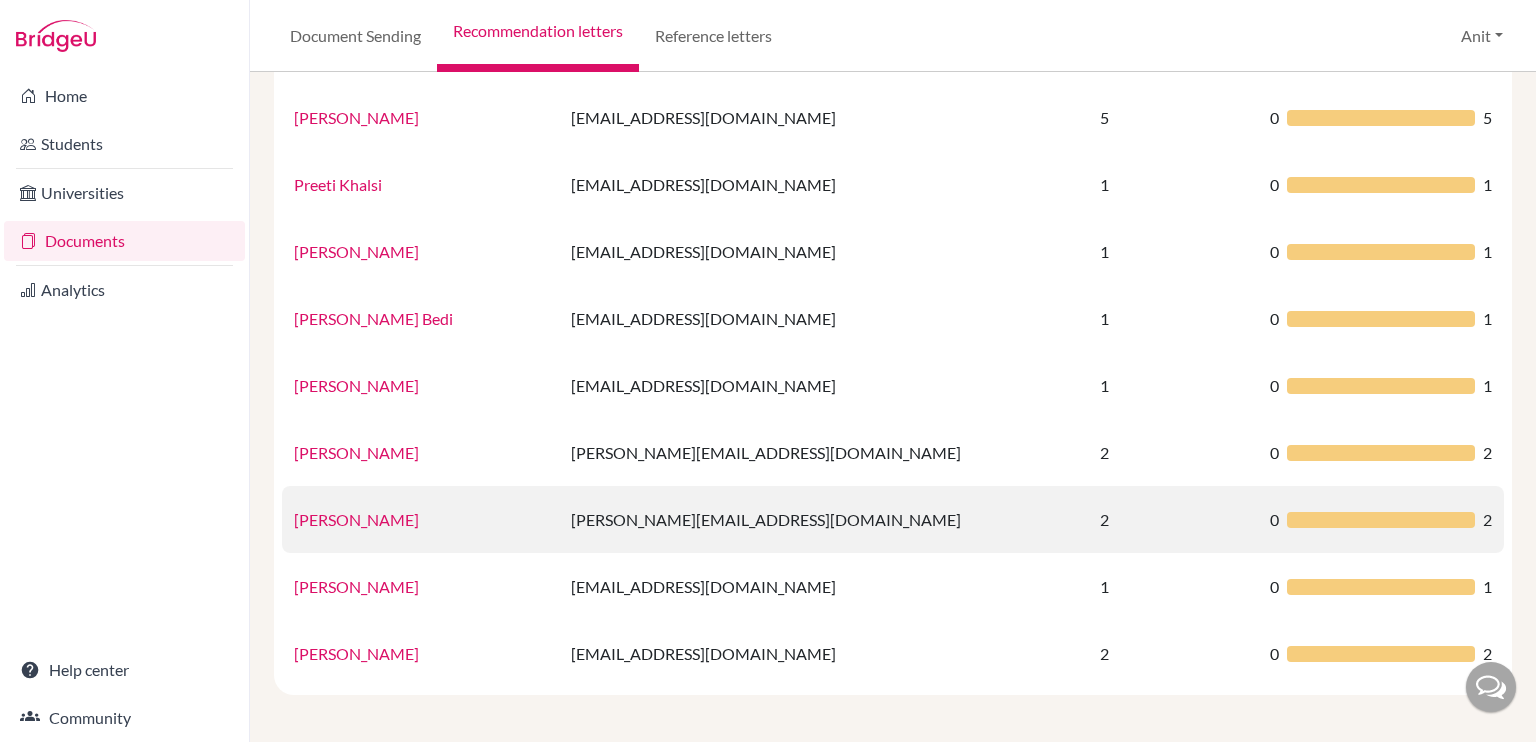 click on "[PERSON_NAME]" at bounding box center (356, 519) 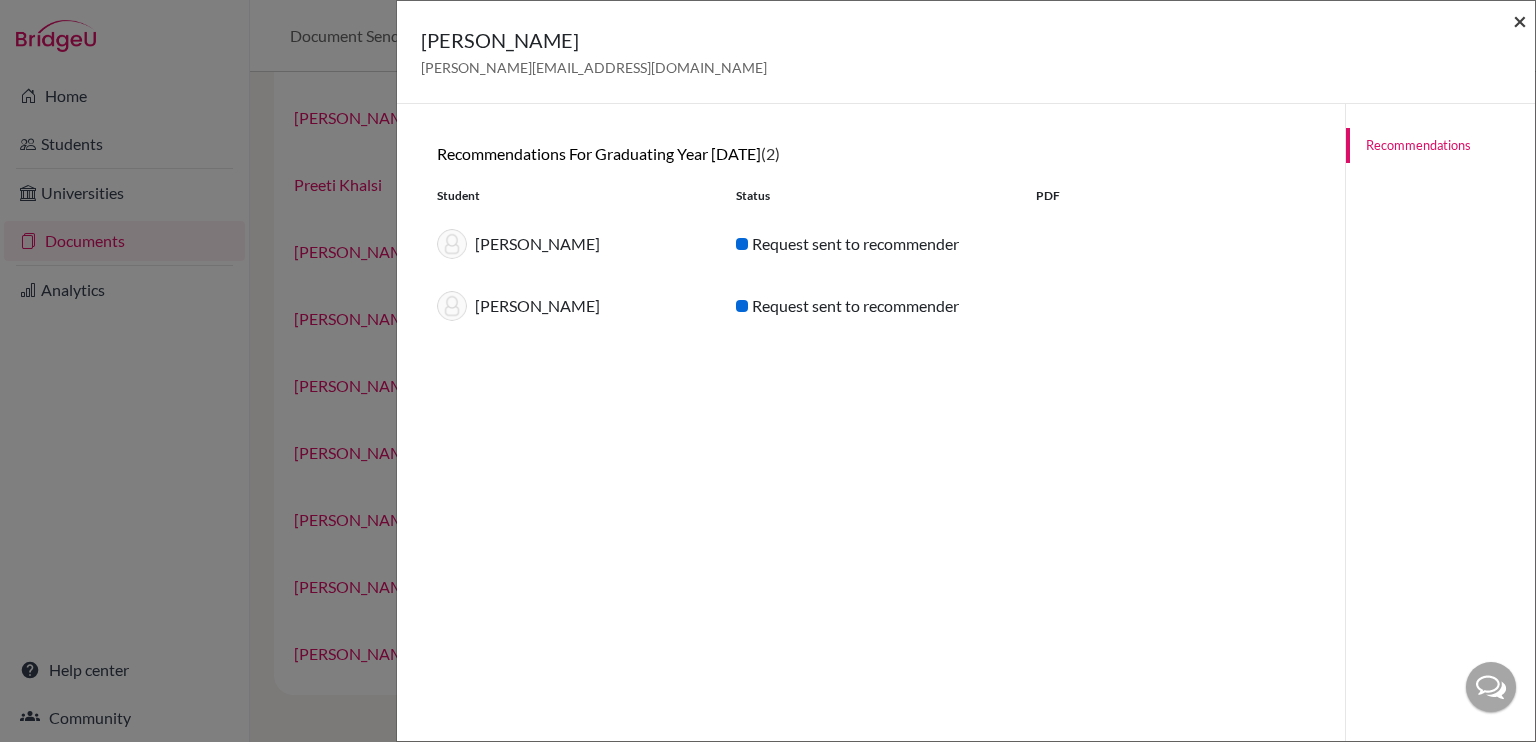 click on "×" at bounding box center (1520, 20) 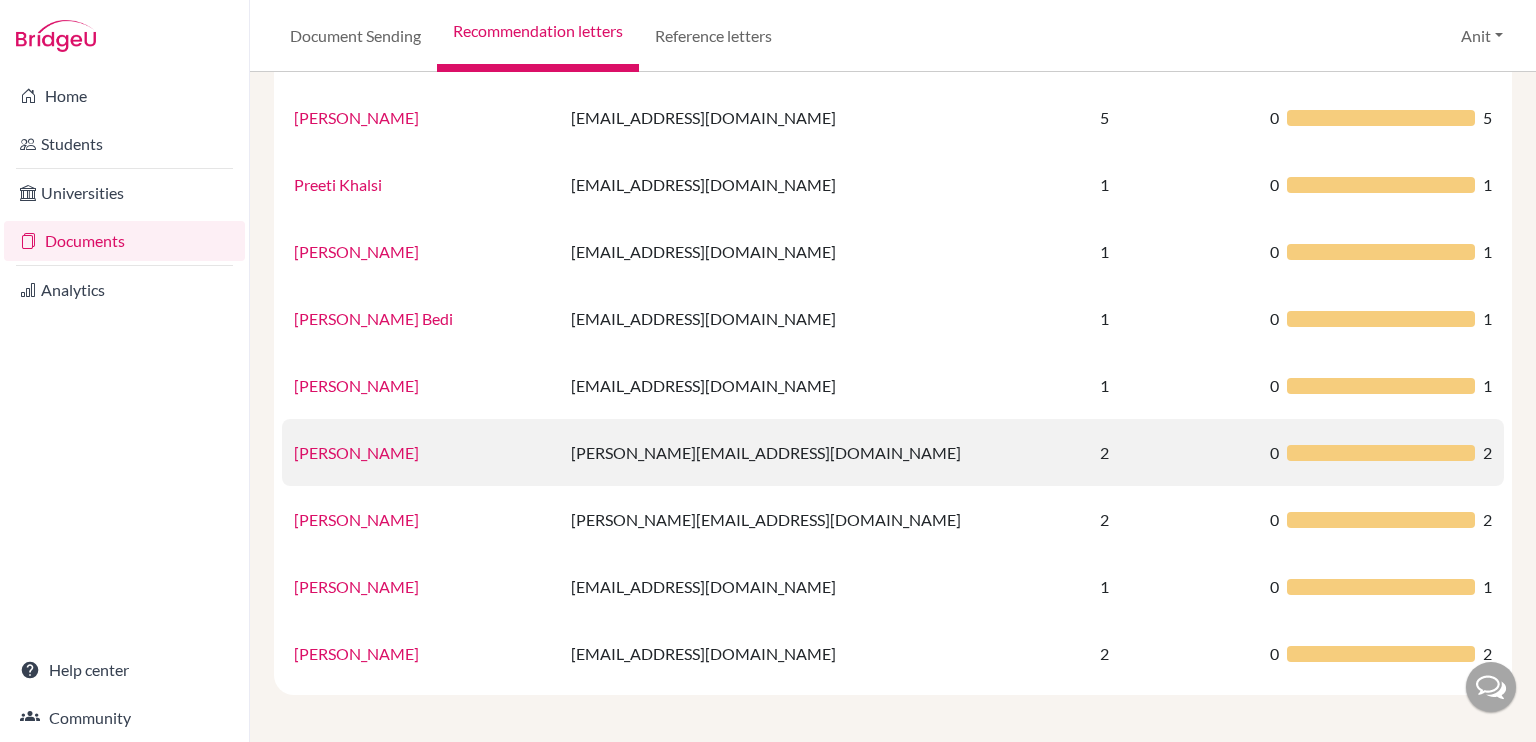 click on "[PERSON_NAME]" at bounding box center [356, 452] 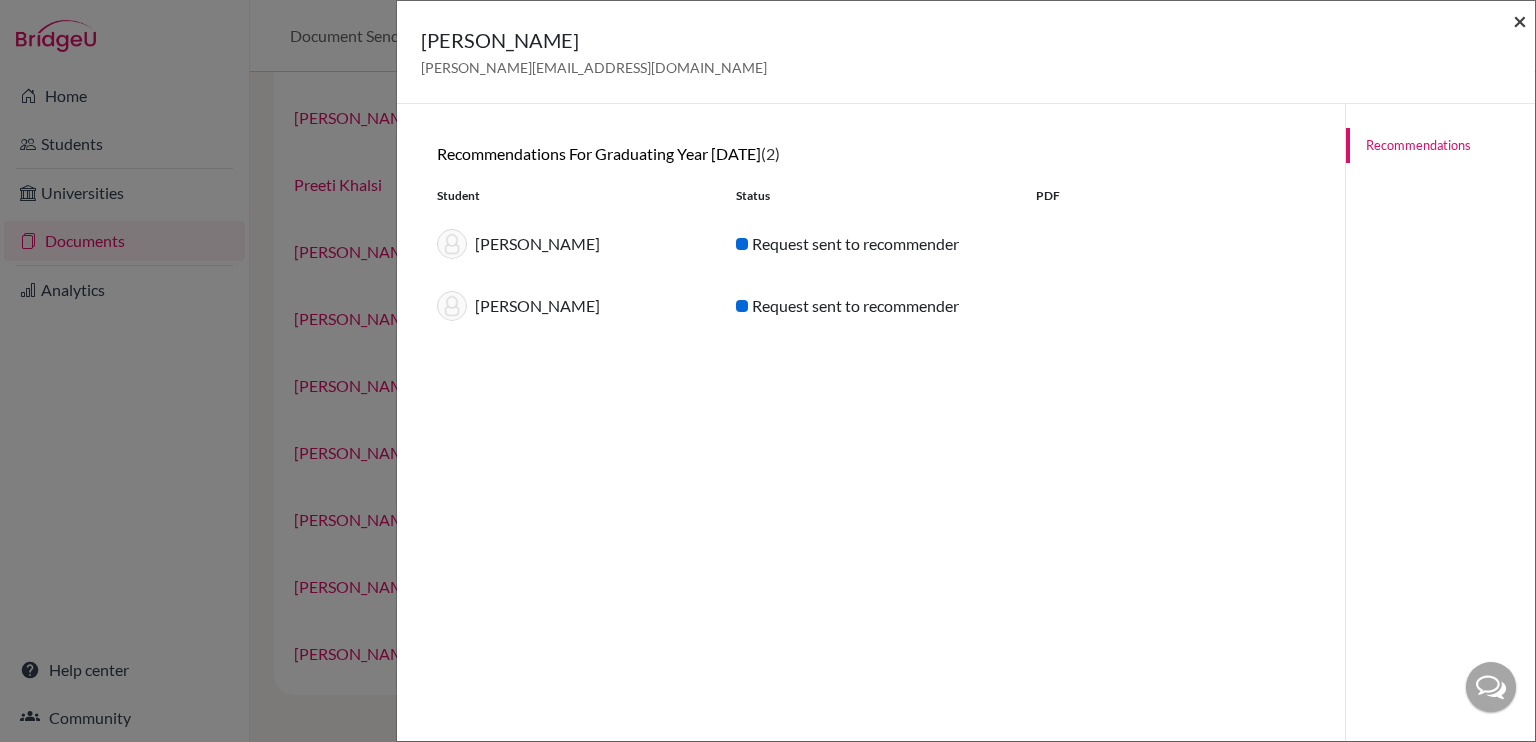 click on "×" at bounding box center (1520, 20) 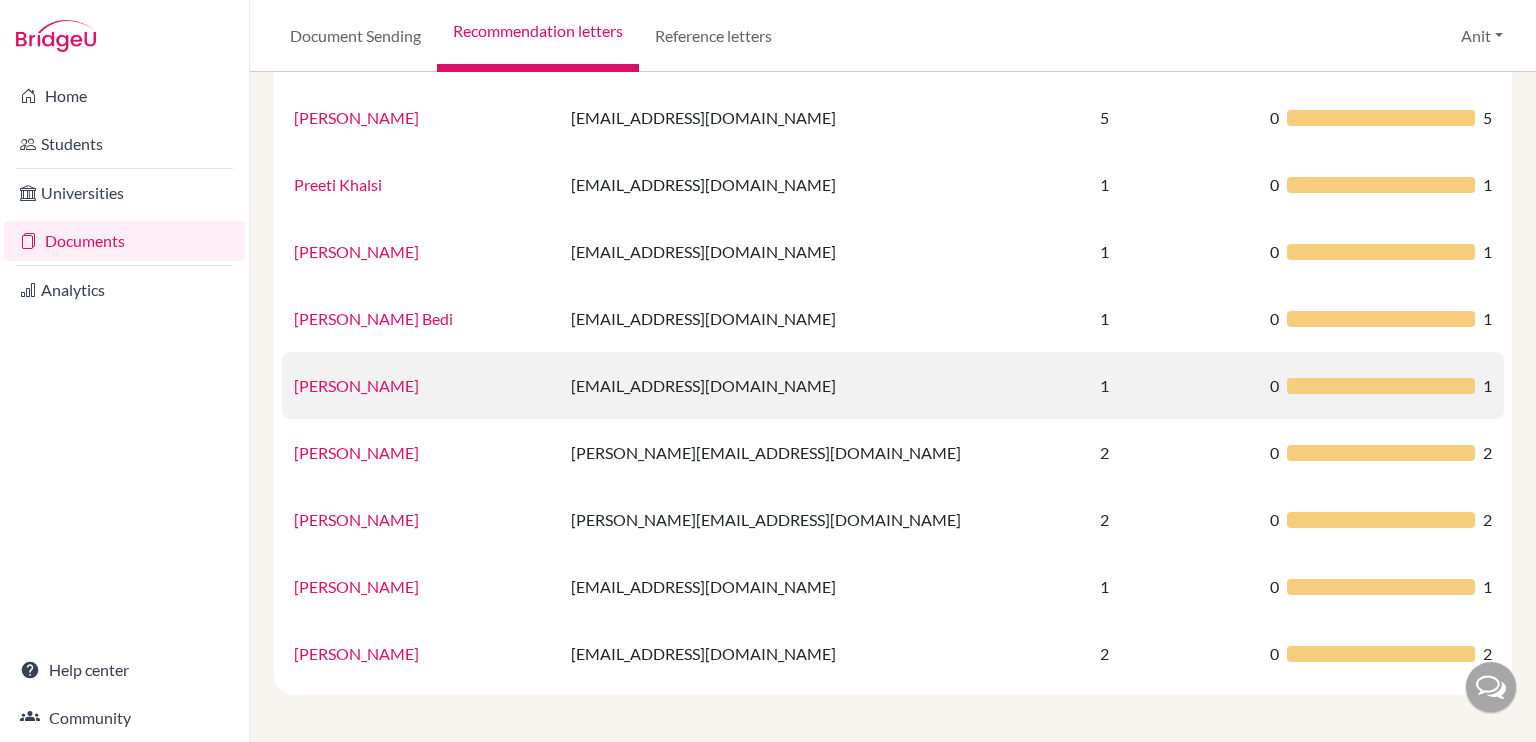 click on "[PERSON_NAME]" at bounding box center [356, 385] 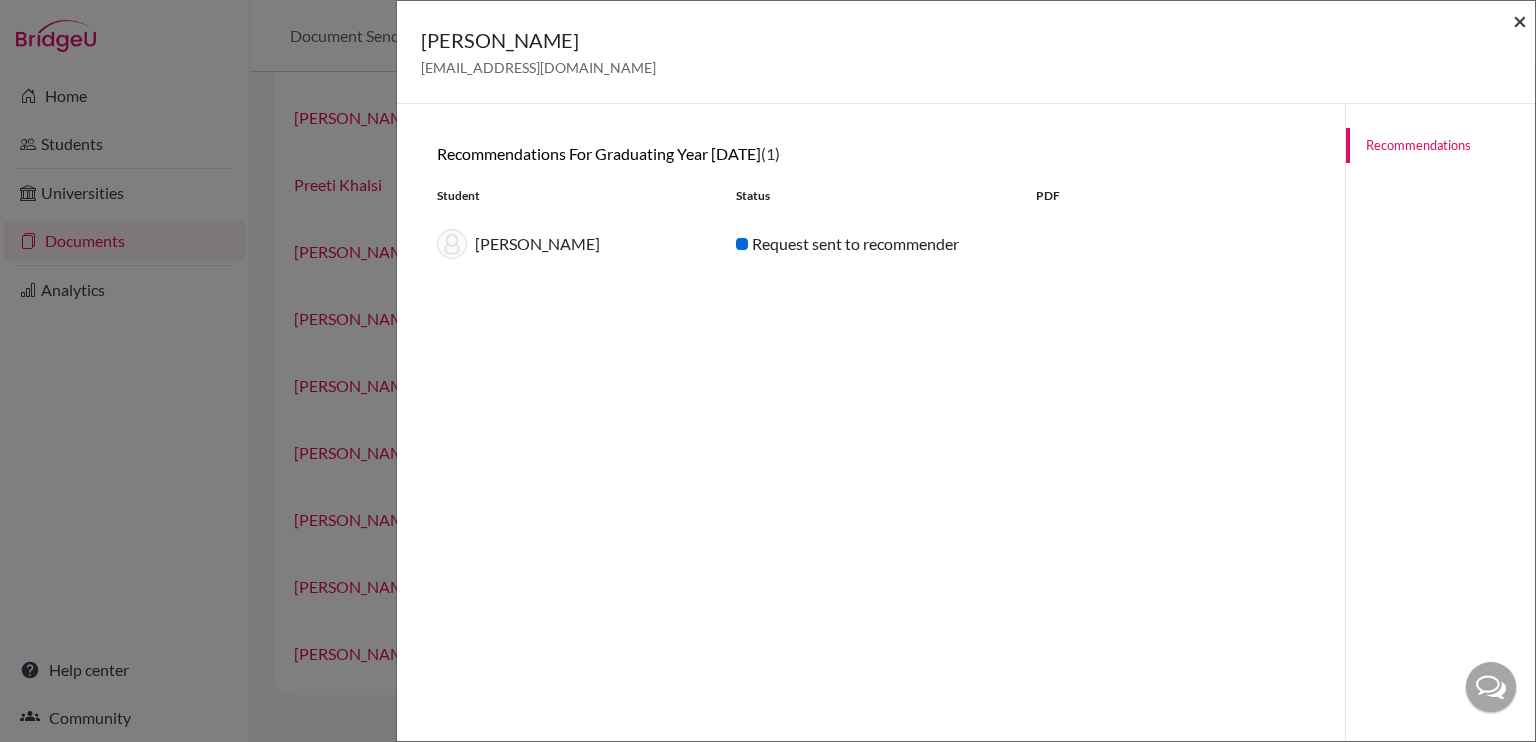 click on "×" at bounding box center [1520, 20] 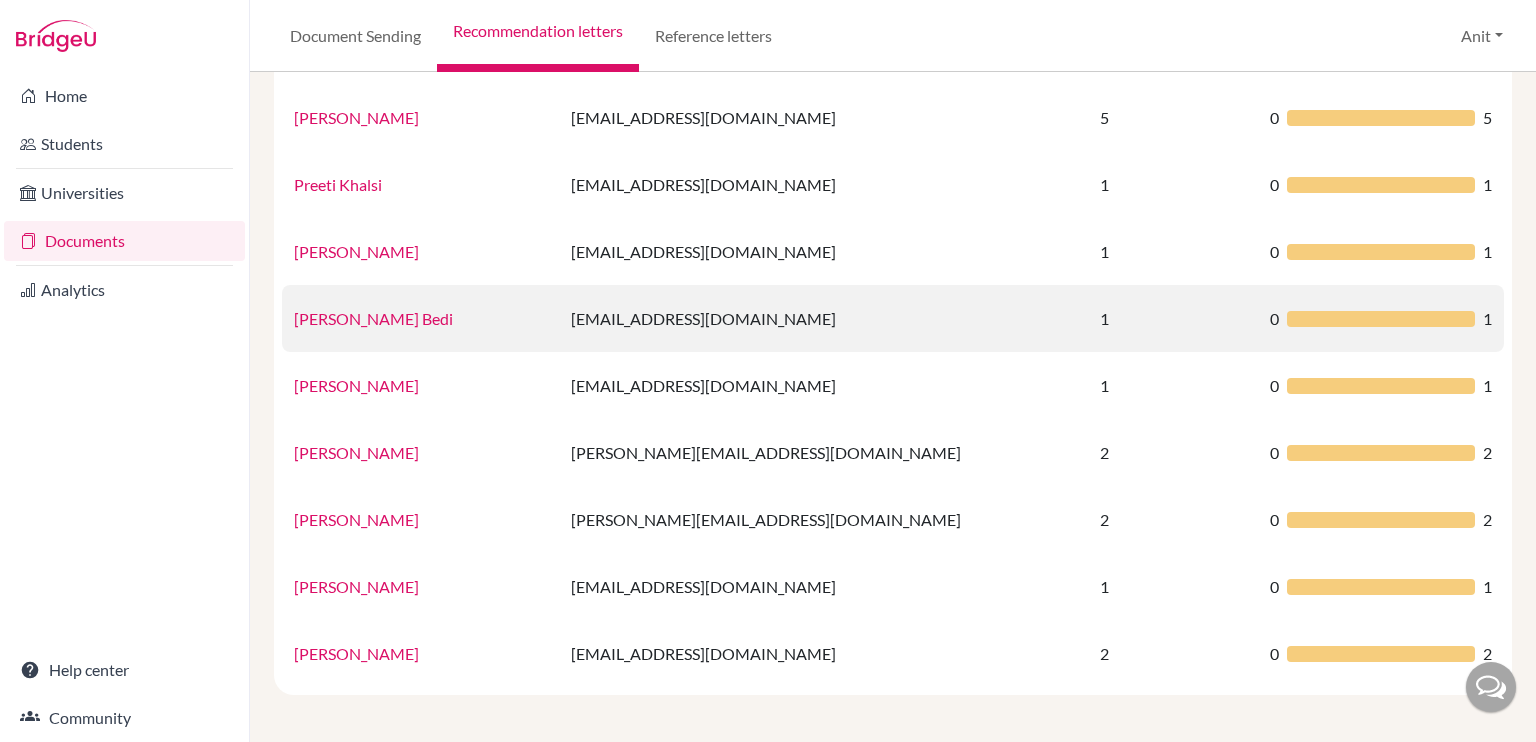 click on "[PERSON_NAME] Bedi" at bounding box center [373, 318] 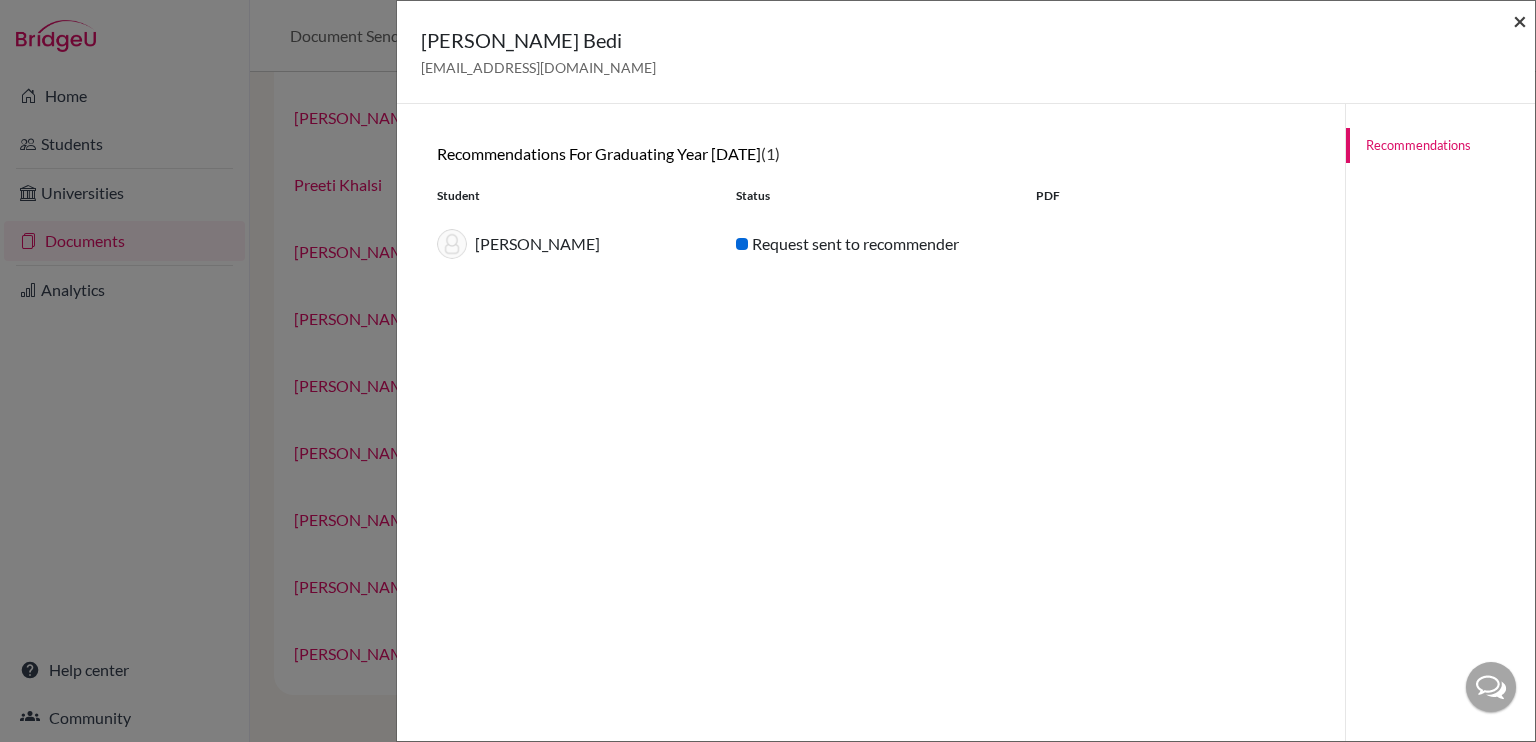 click on "×" at bounding box center [1520, 20] 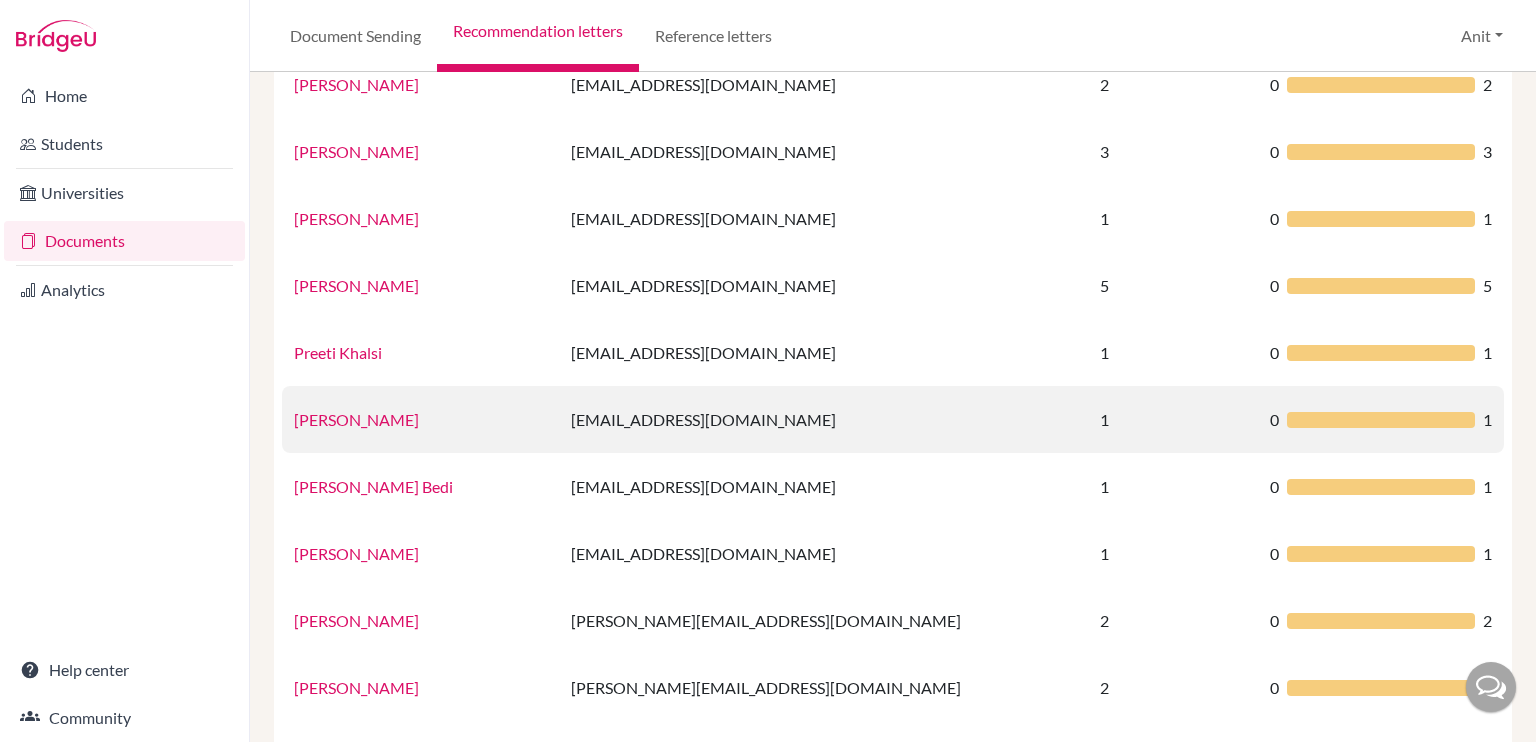 scroll, scrollTop: 828, scrollLeft: 0, axis: vertical 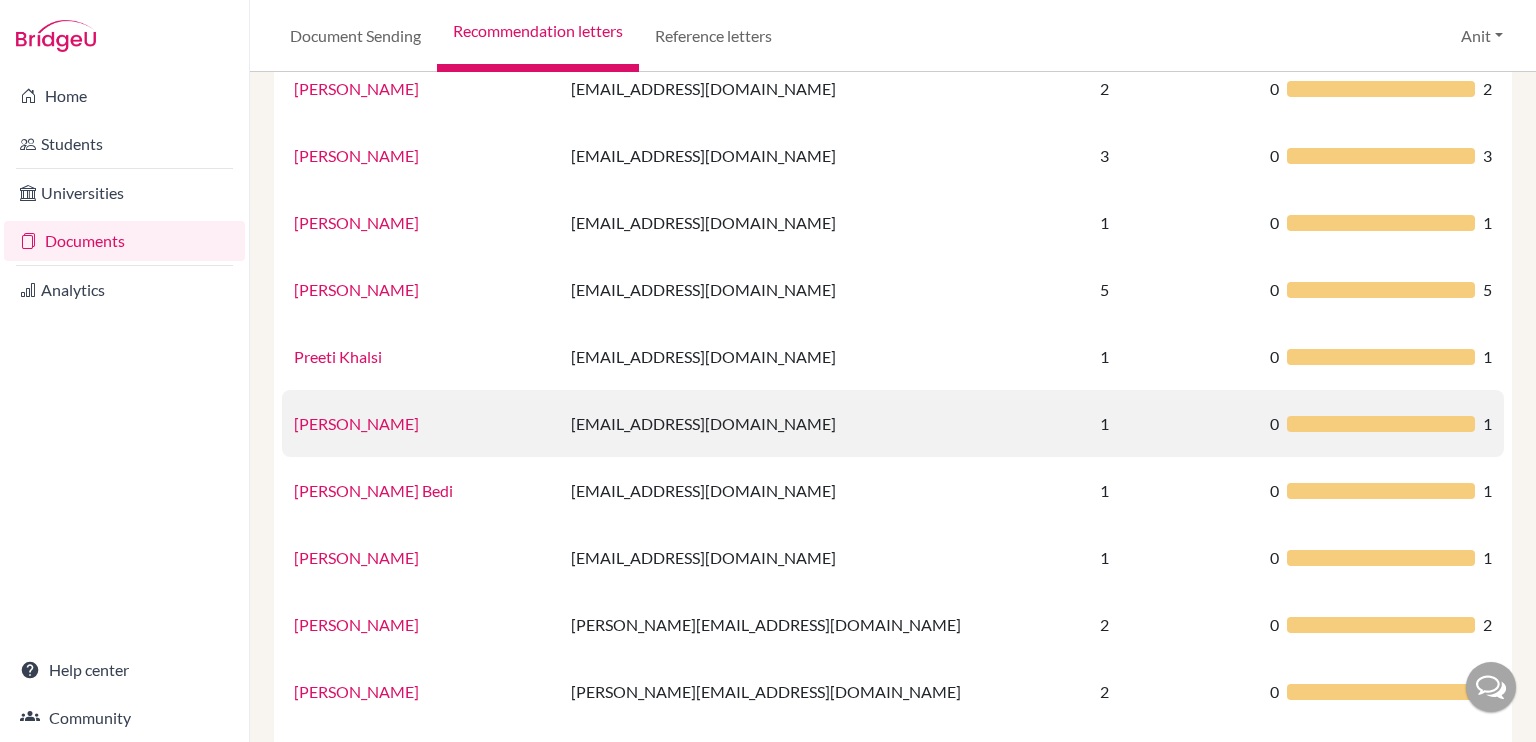 click on "[PERSON_NAME]" at bounding box center (356, 423) 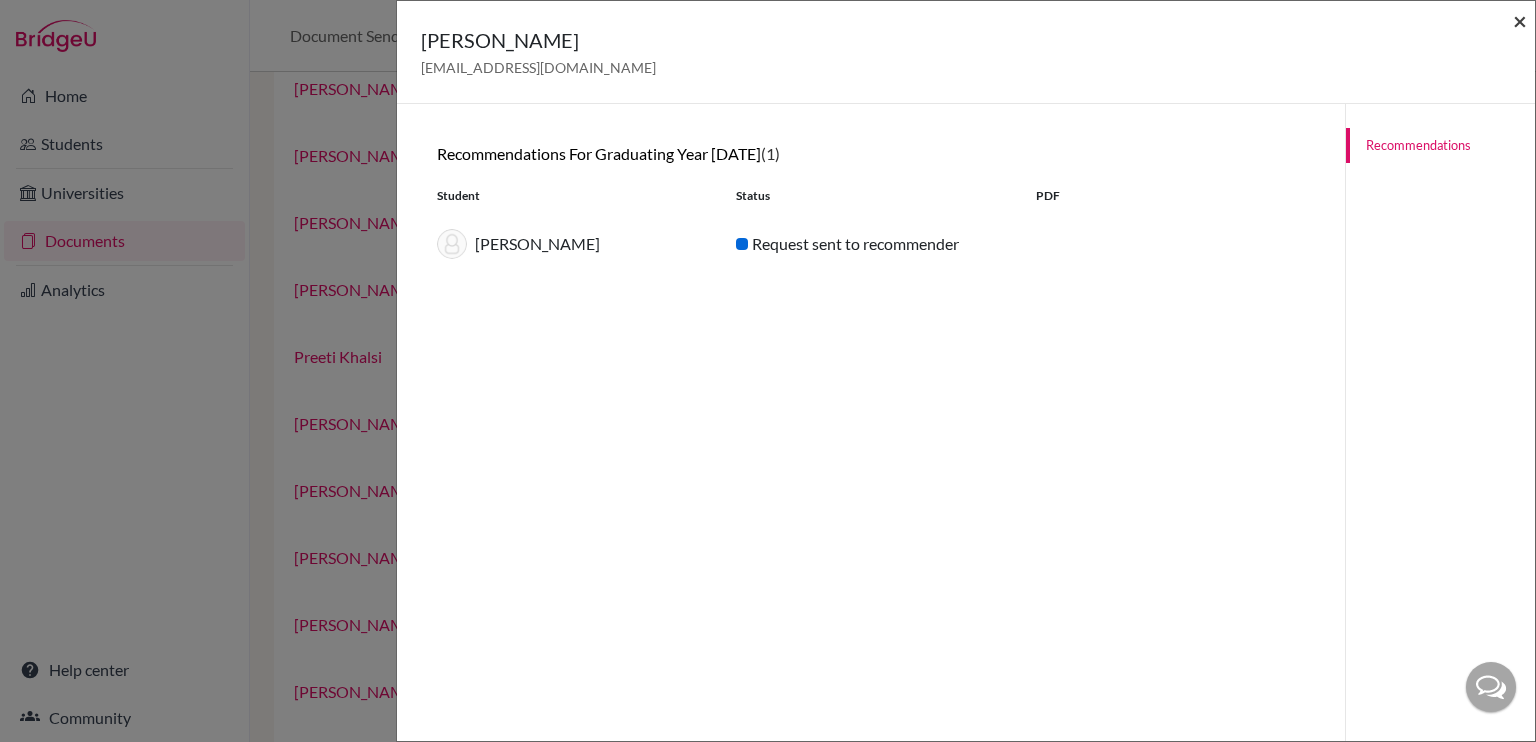 click on "×" at bounding box center (1520, 20) 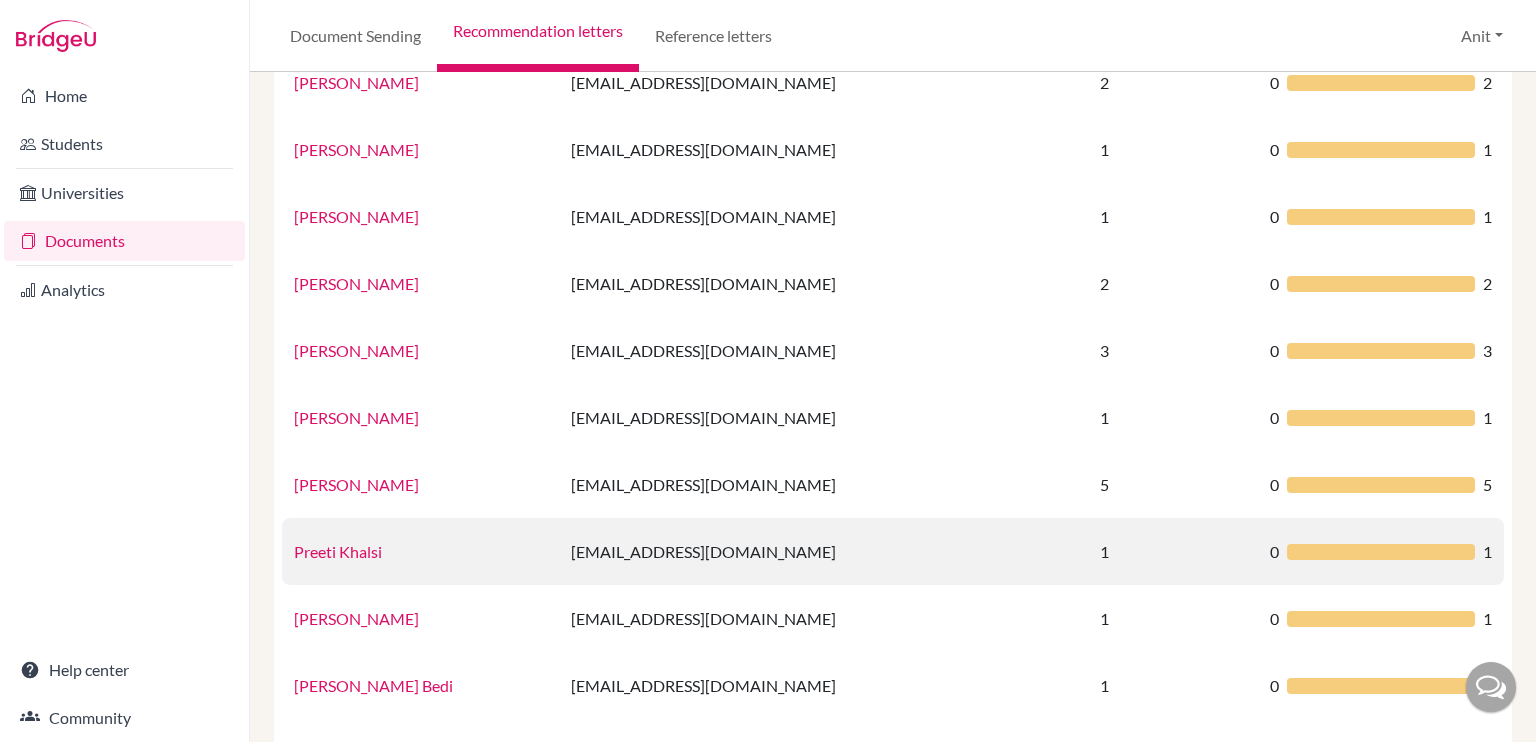 scroll, scrollTop: 623, scrollLeft: 0, axis: vertical 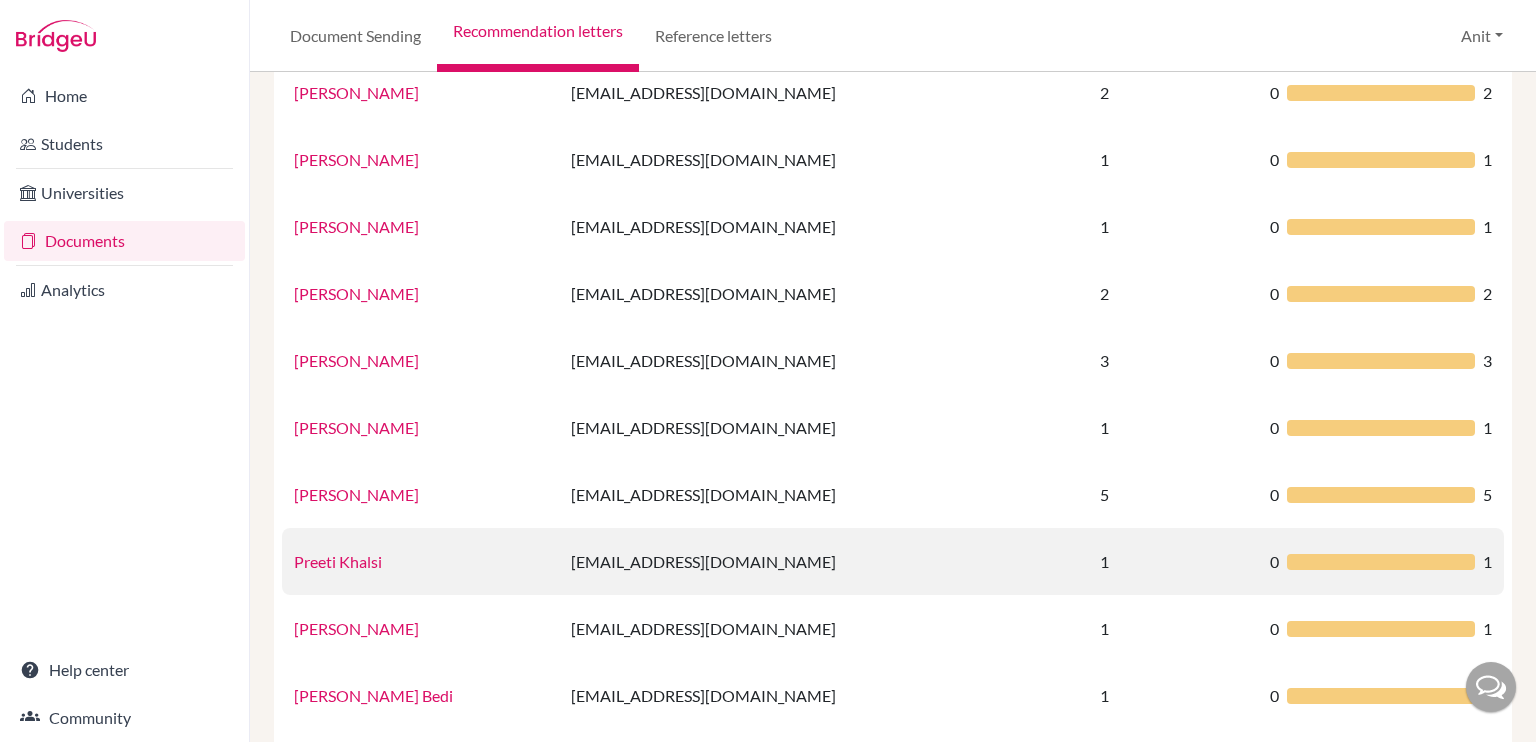 click on "Preeti Khalsi" at bounding box center (338, 561) 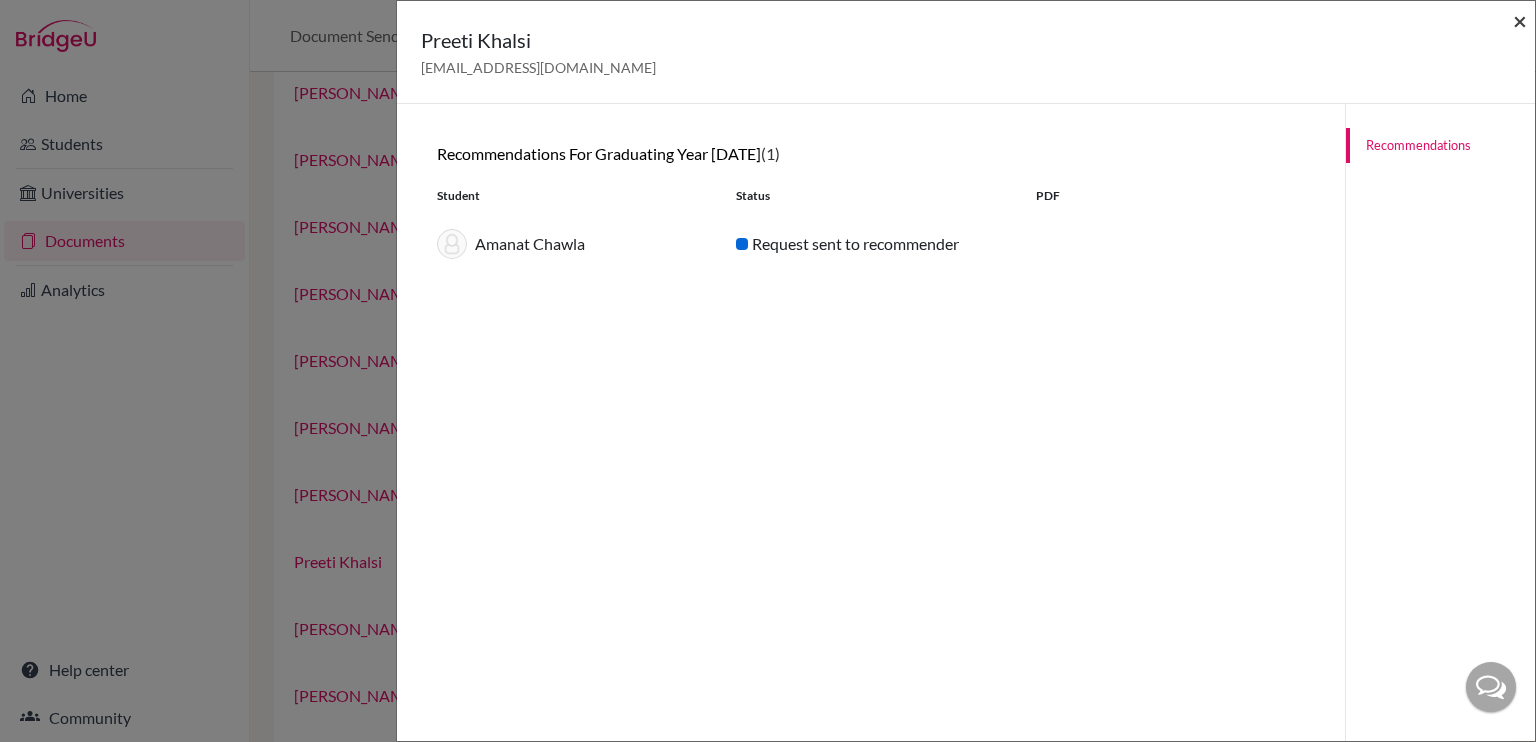 click on "×" at bounding box center (1520, 20) 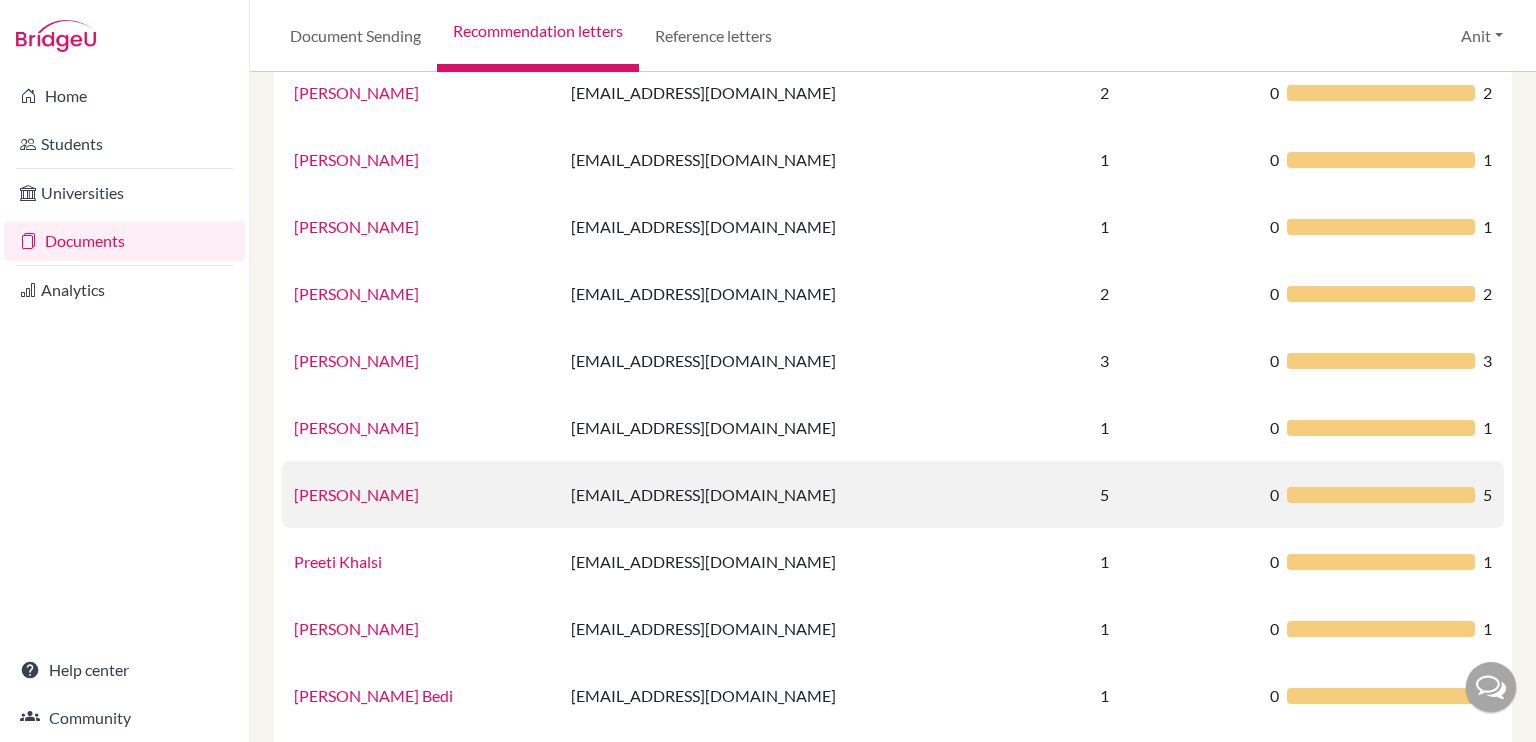 click on "[PERSON_NAME]" at bounding box center [356, 494] 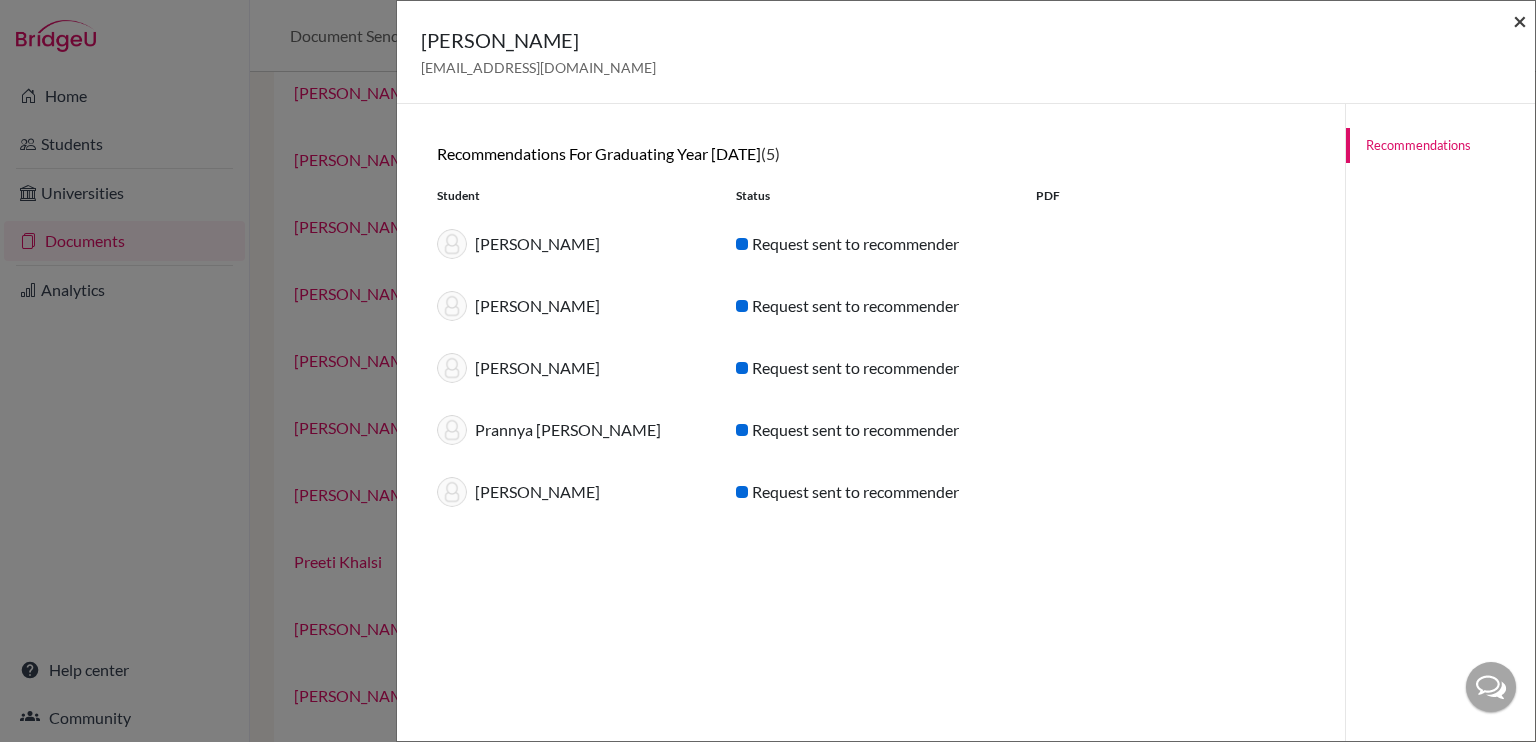 click on "×" at bounding box center (1520, 20) 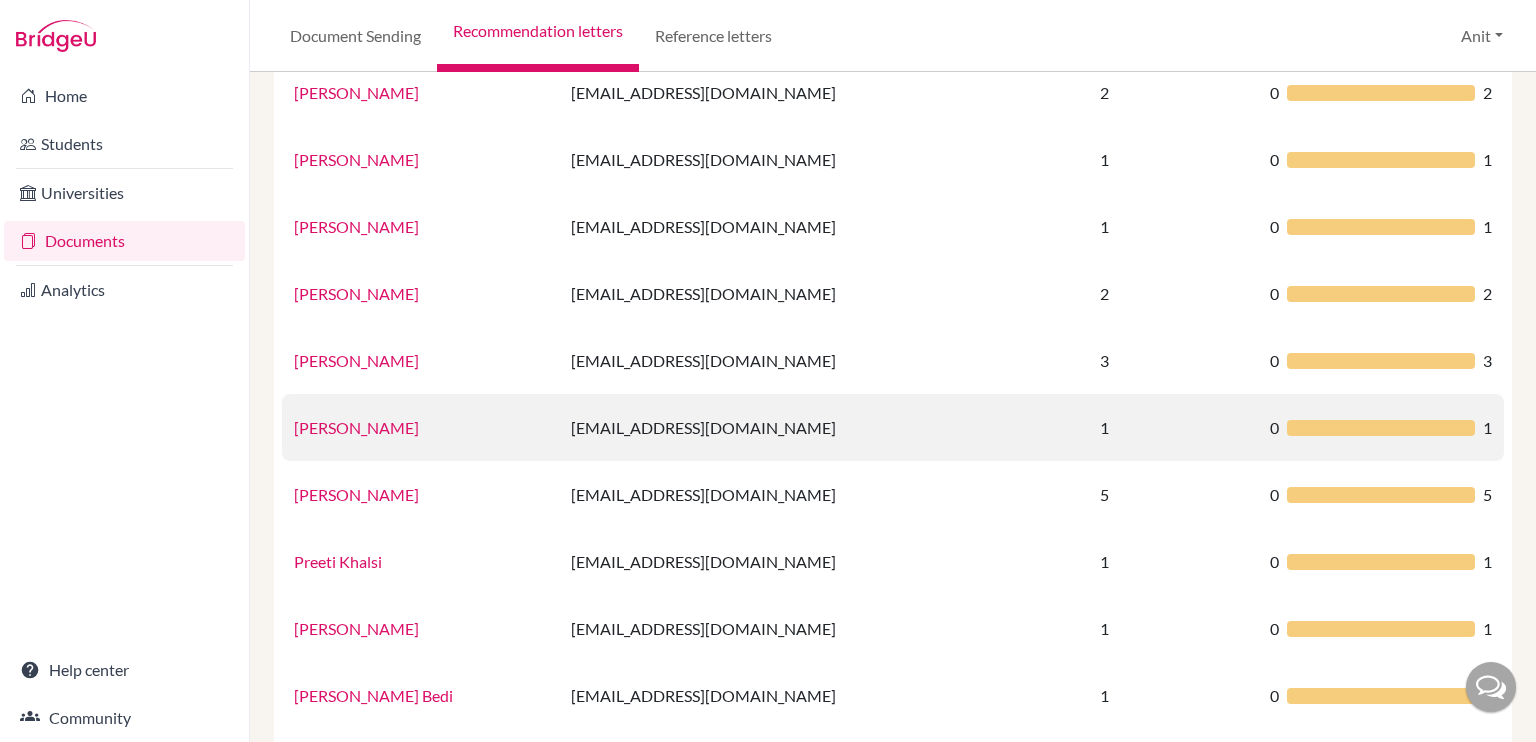 click on "[PERSON_NAME]" at bounding box center [356, 427] 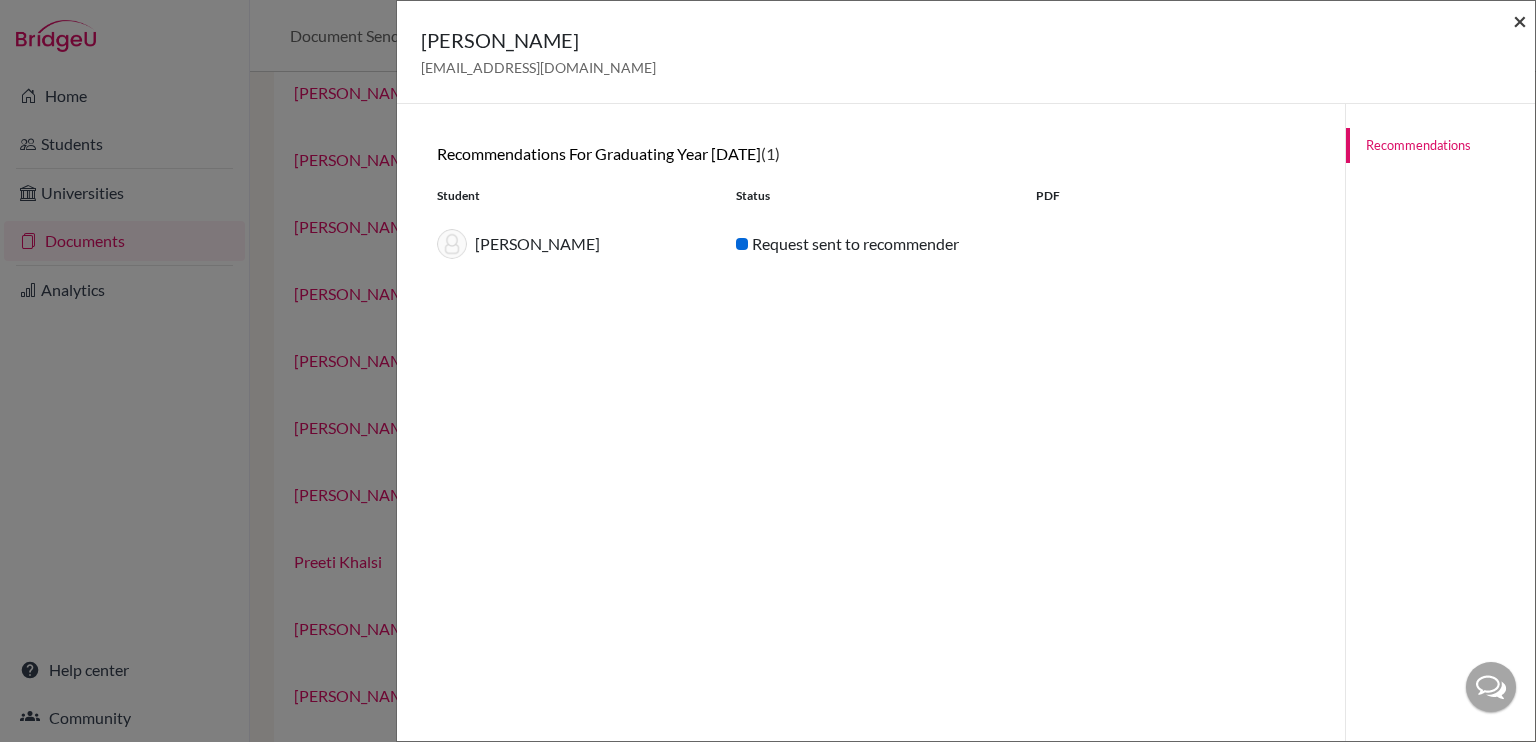 click on "×" at bounding box center [1520, 20] 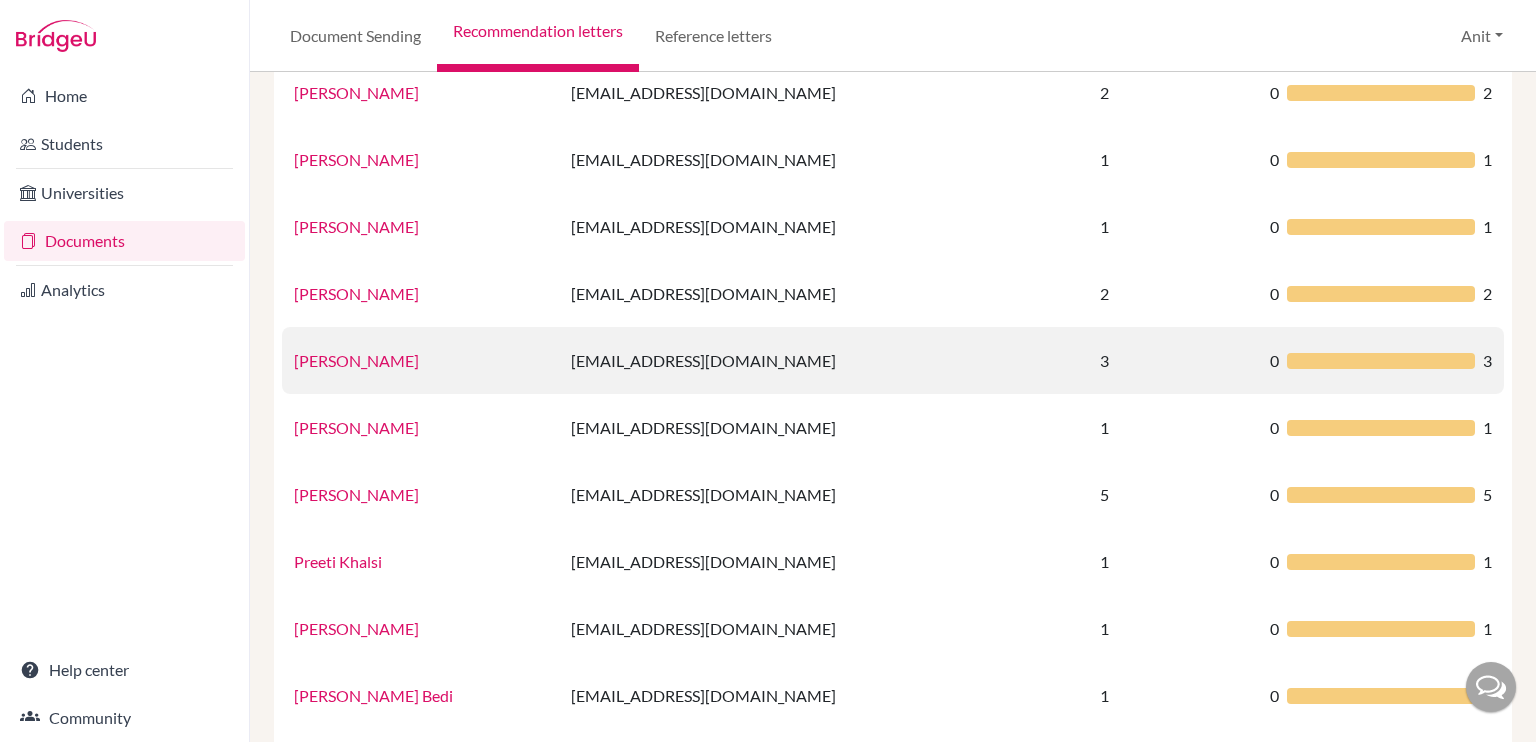 click on "[PERSON_NAME]" at bounding box center [356, 360] 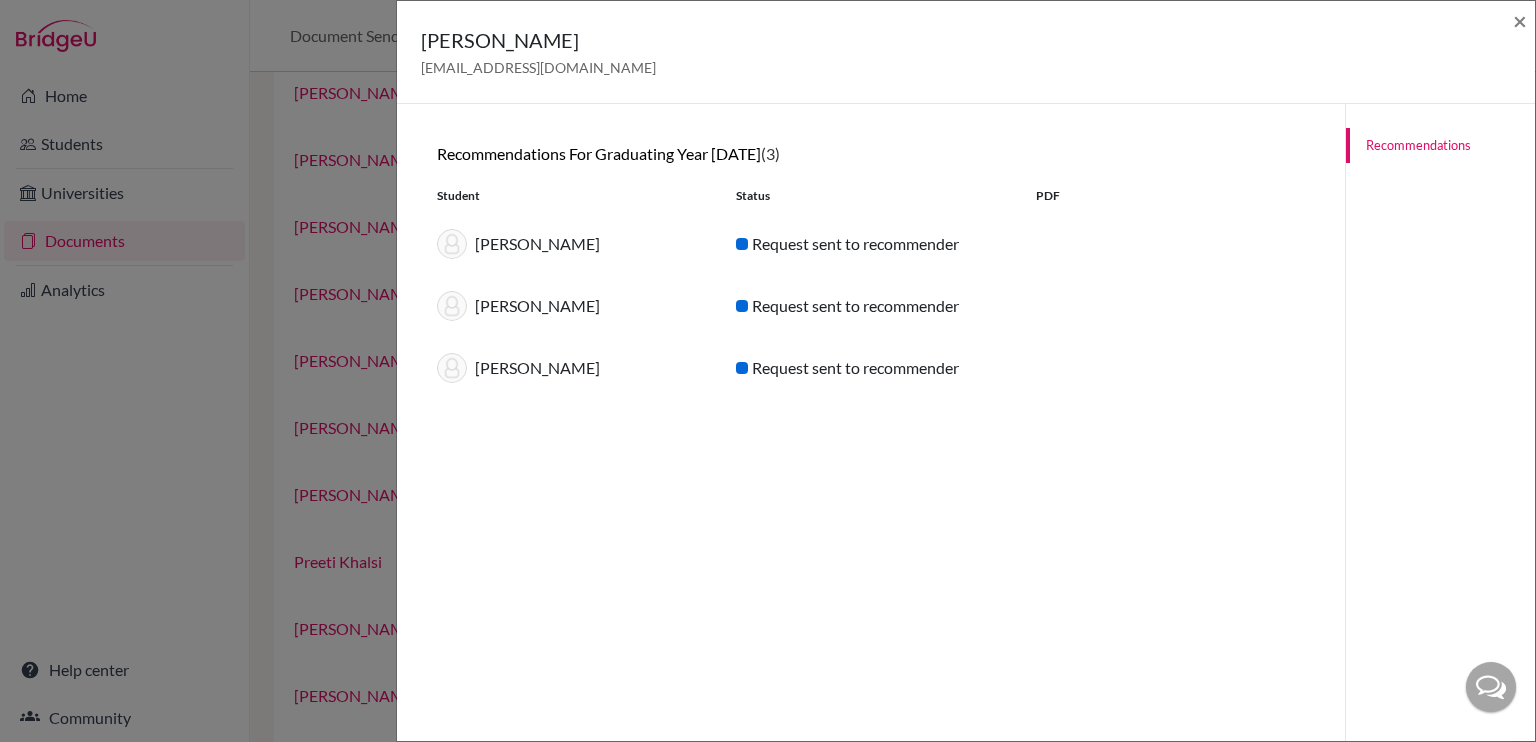 scroll, scrollTop: 0, scrollLeft: 0, axis: both 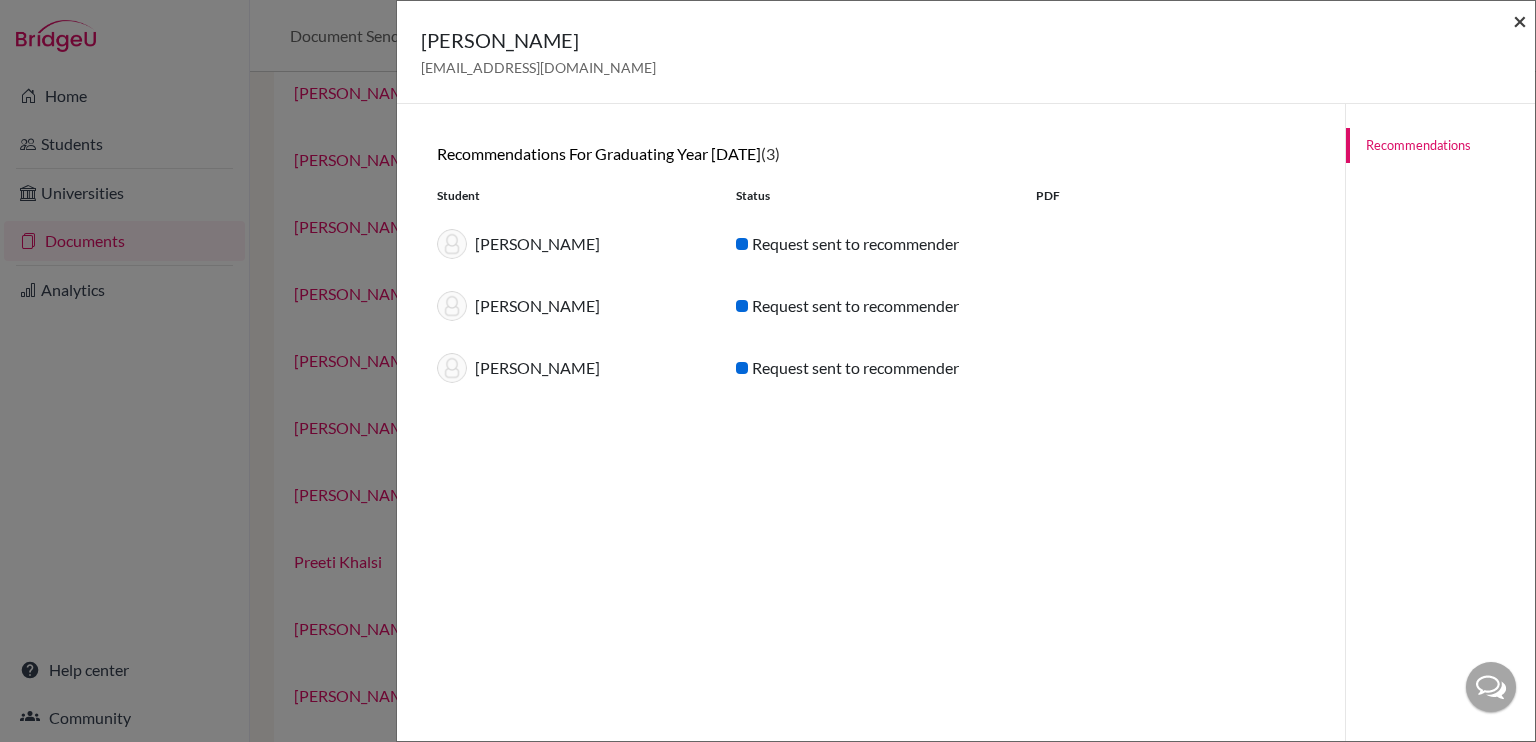 click on "×" at bounding box center [1520, 20] 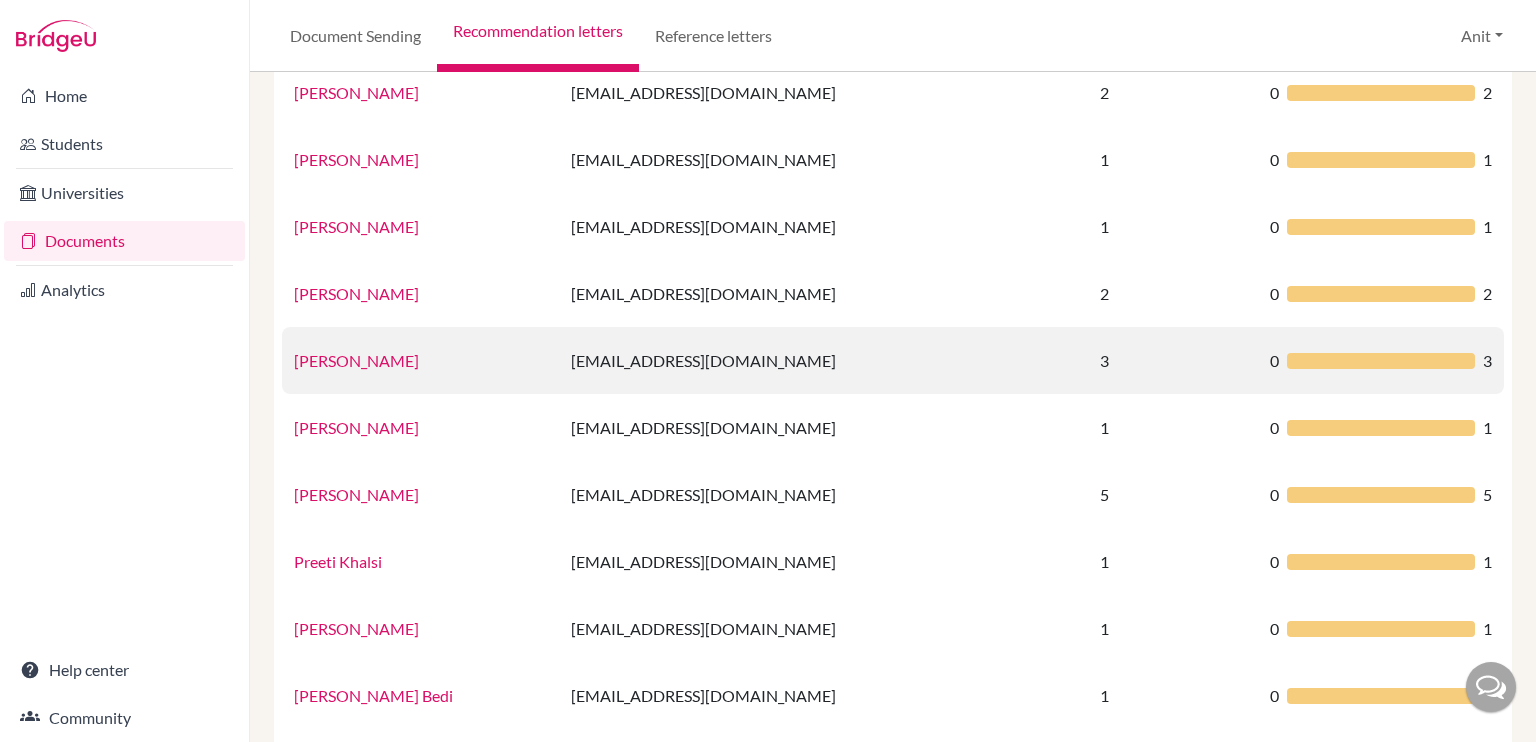 click on "[PERSON_NAME]" at bounding box center (356, 360) 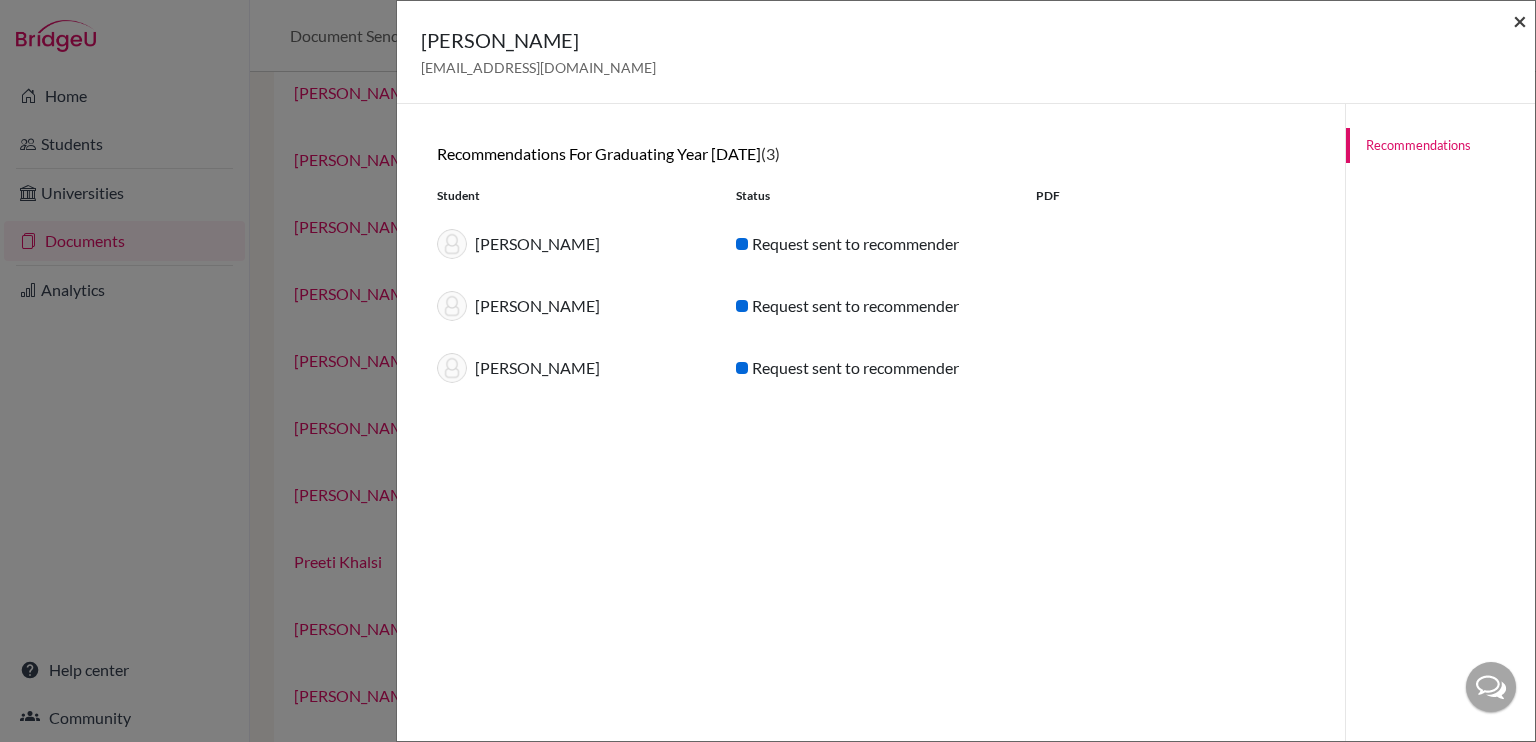 click on "×" at bounding box center (1520, 20) 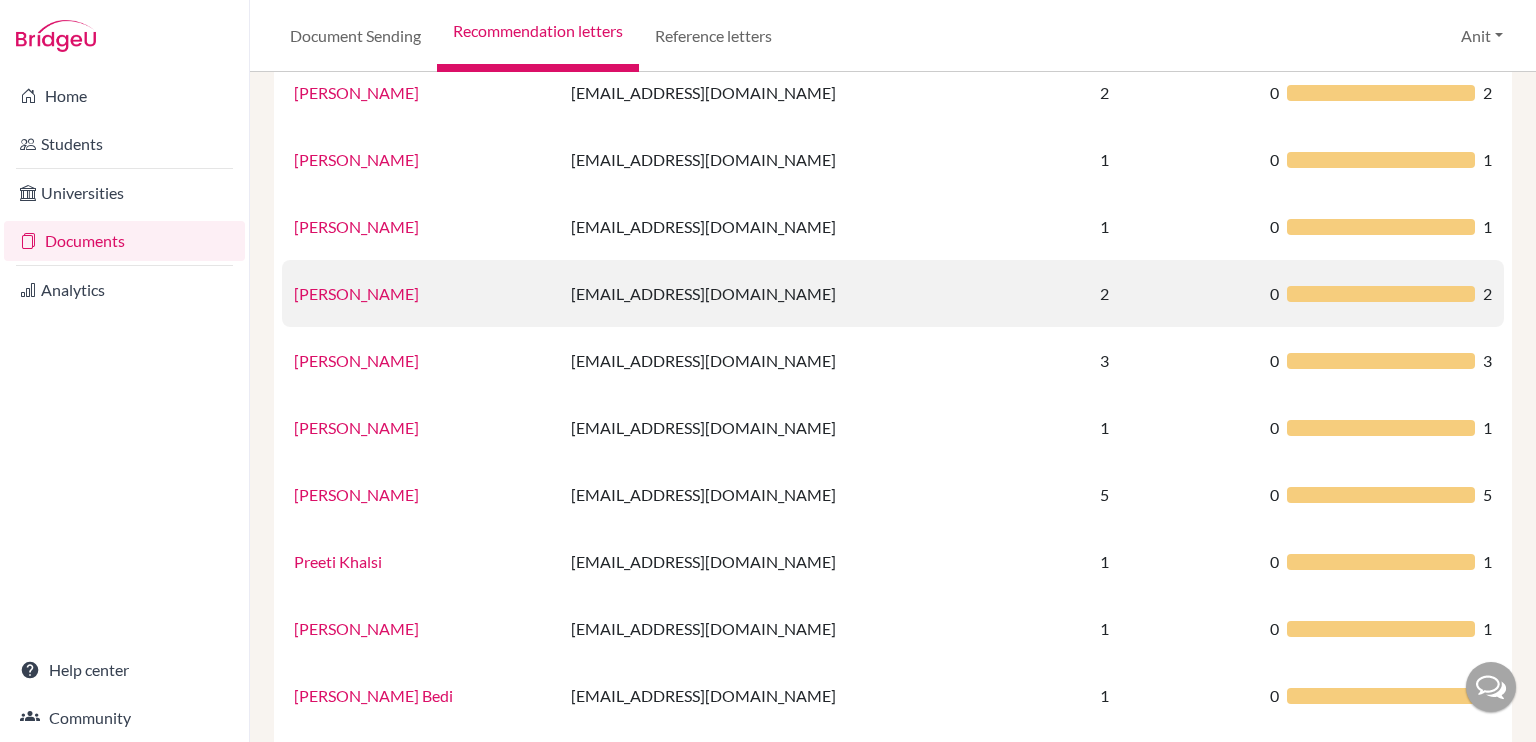 click on "[PERSON_NAME]" at bounding box center [356, 293] 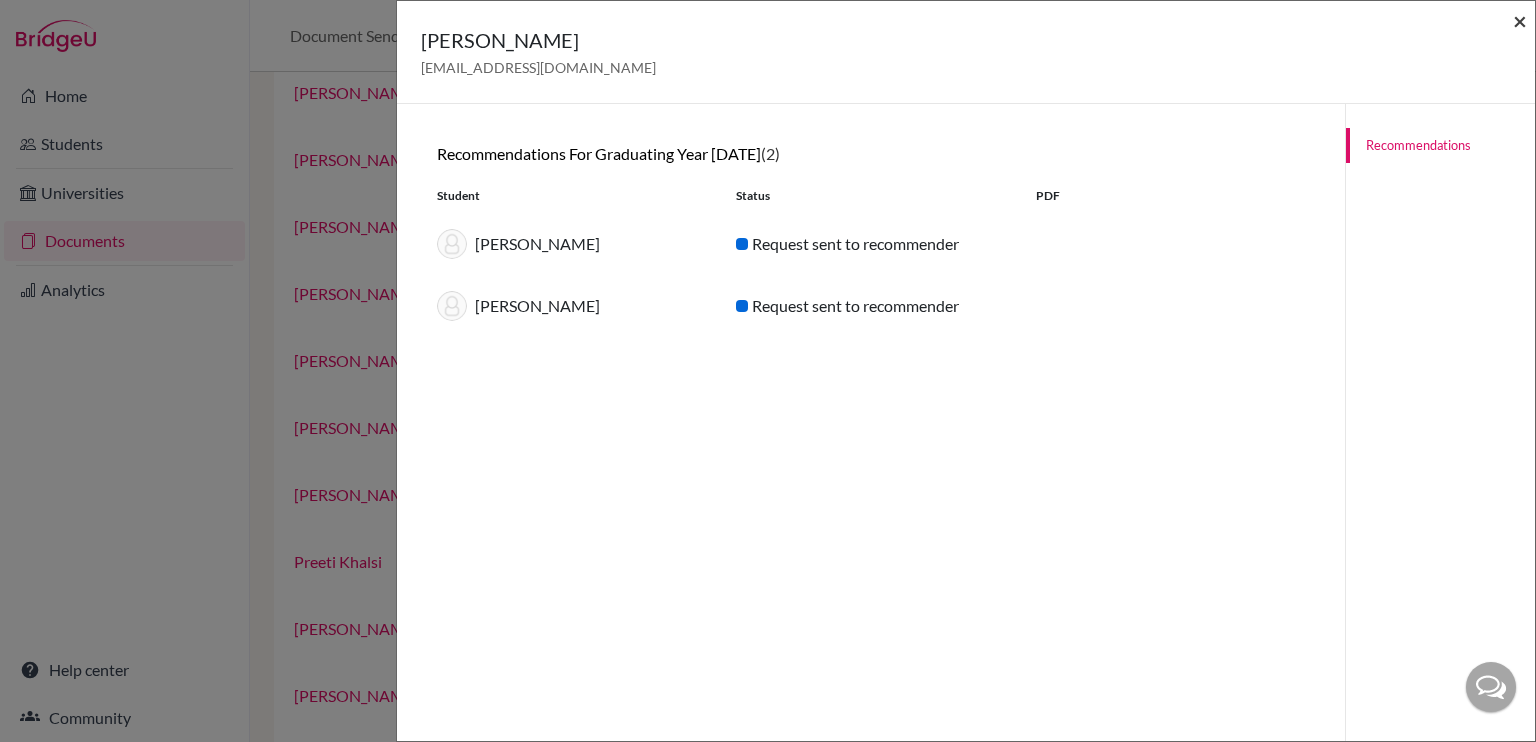 click on "×" at bounding box center [1520, 20] 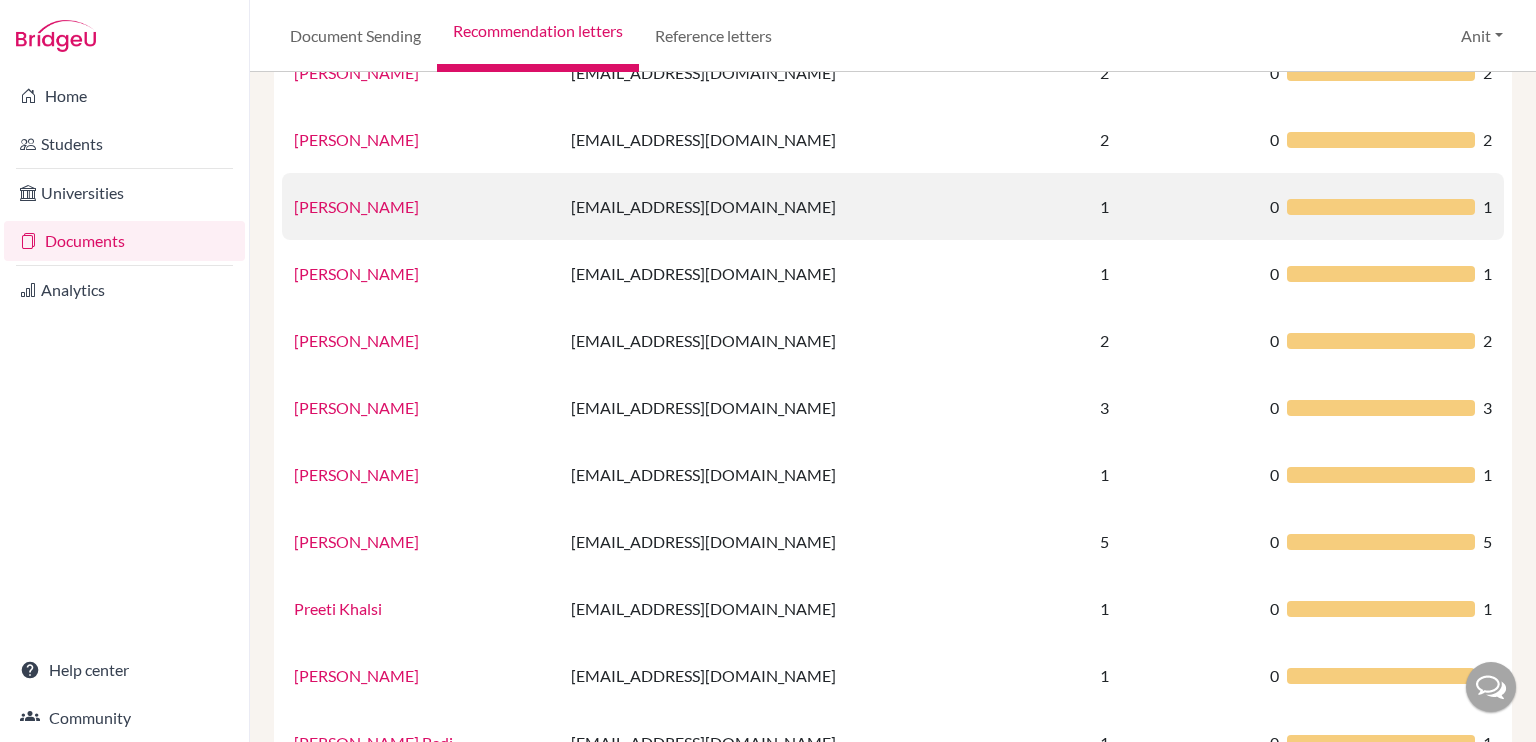 scroll, scrollTop: 564, scrollLeft: 0, axis: vertical 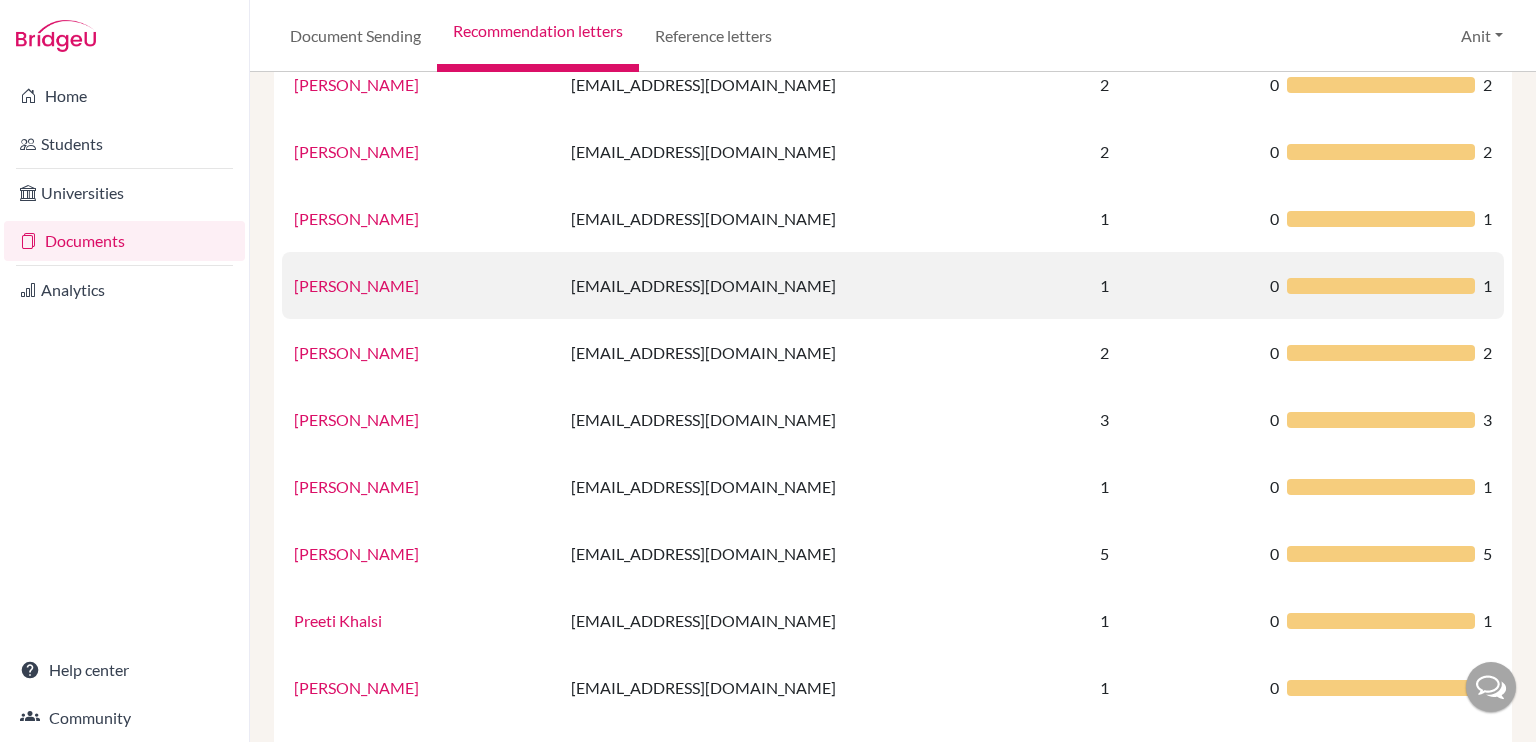 click on "[PERSON_NAME]" at bounding box center [356, 285] 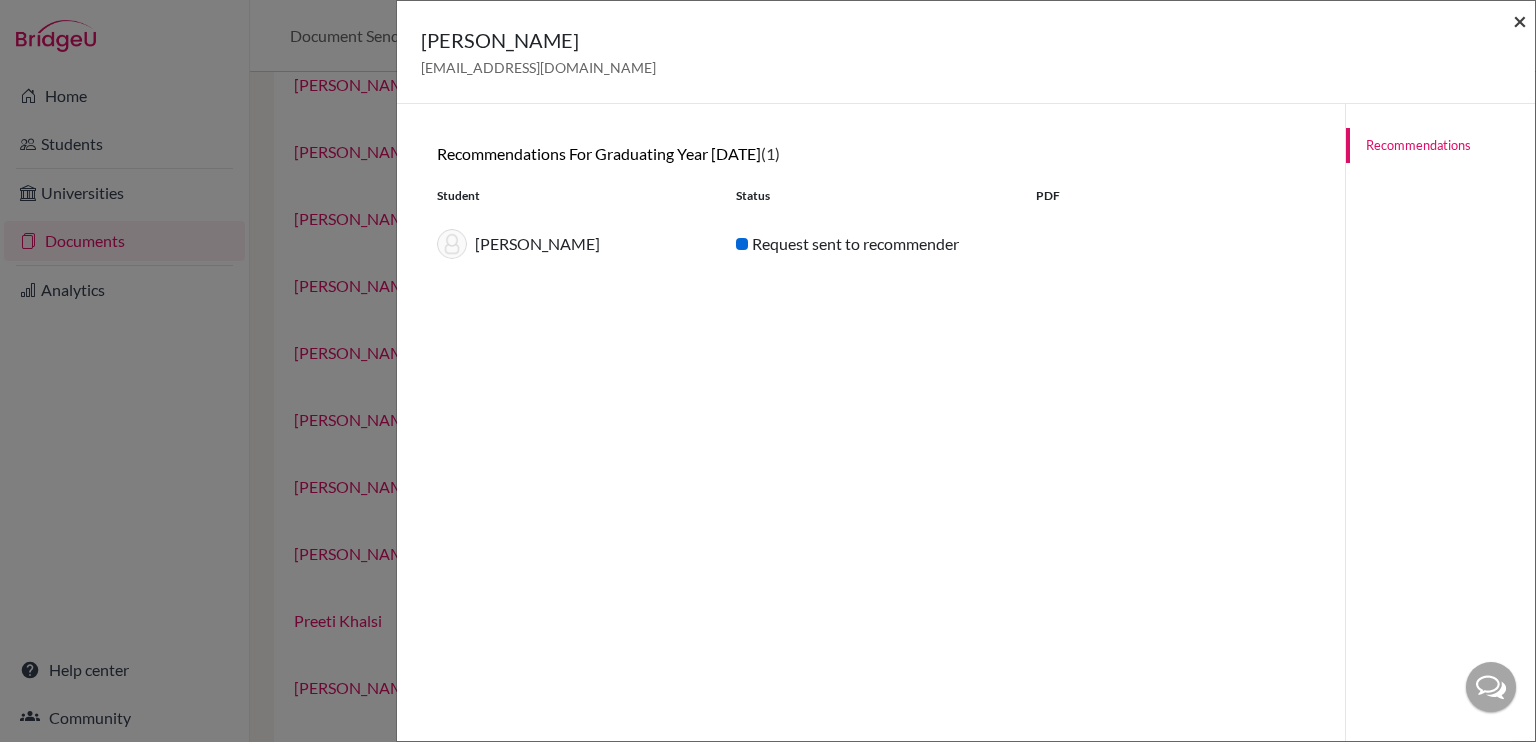 click on "×" at bounding box center [1520, 20] 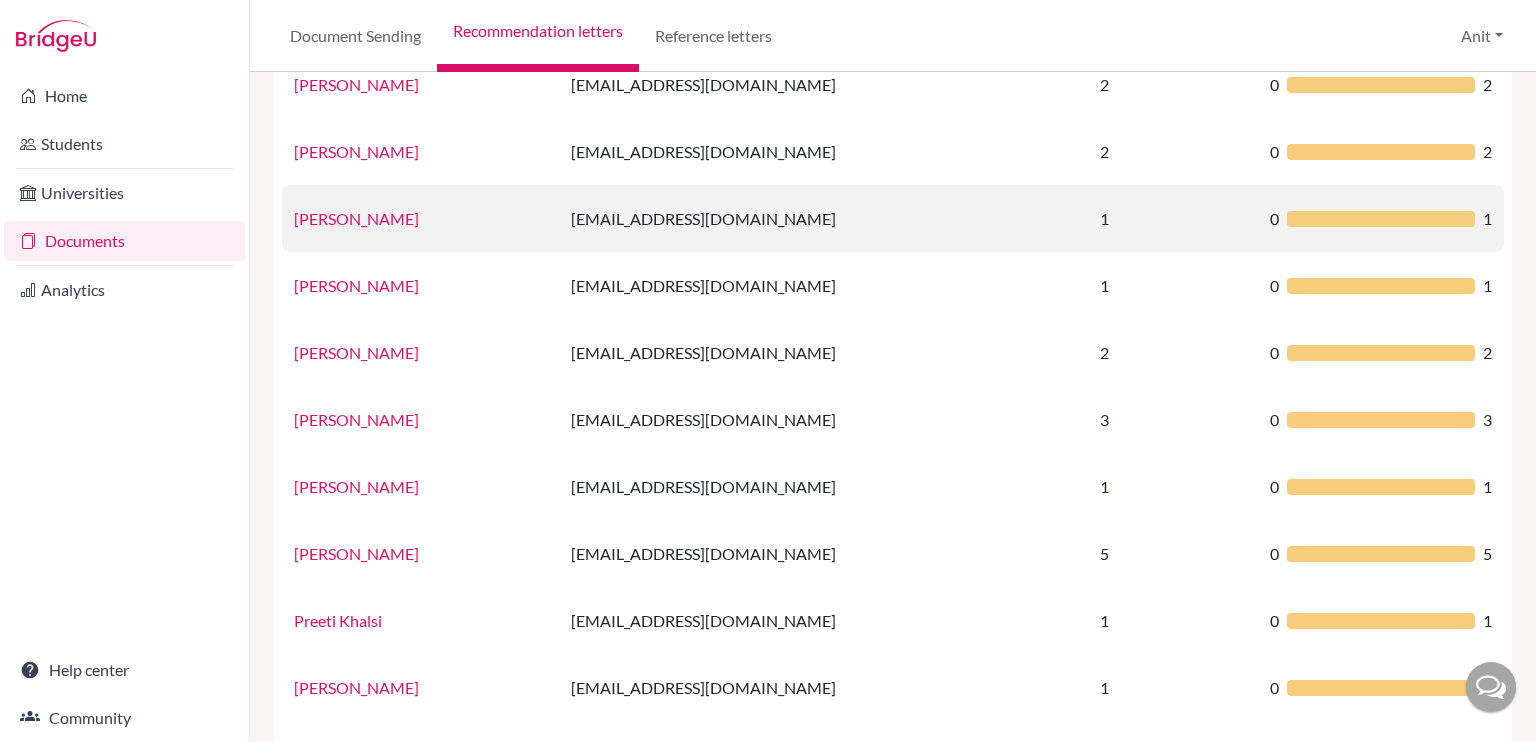 click on "[PERSON_NAME]" at bounding box center (356, 218) 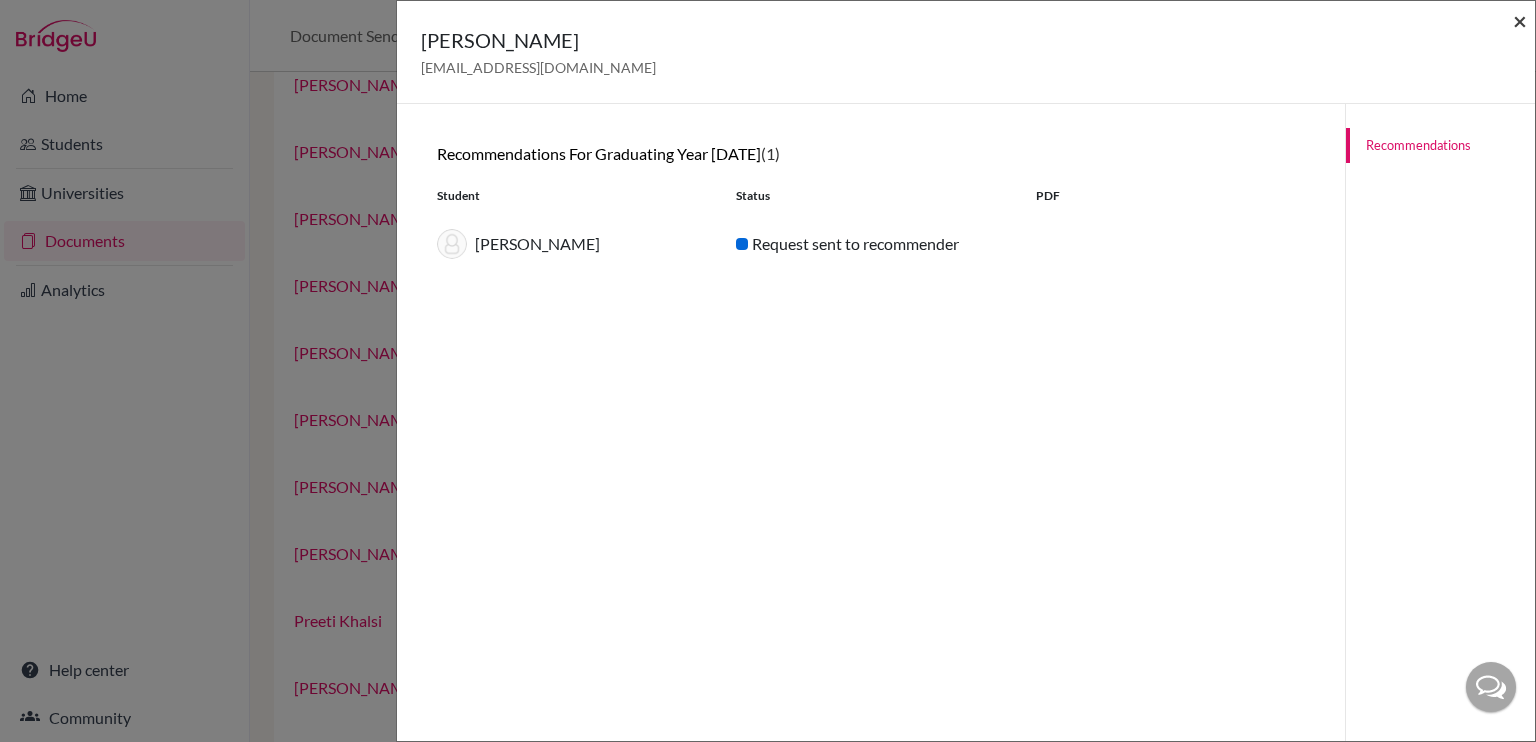 click on "×" at bounding box center (1520, 20) 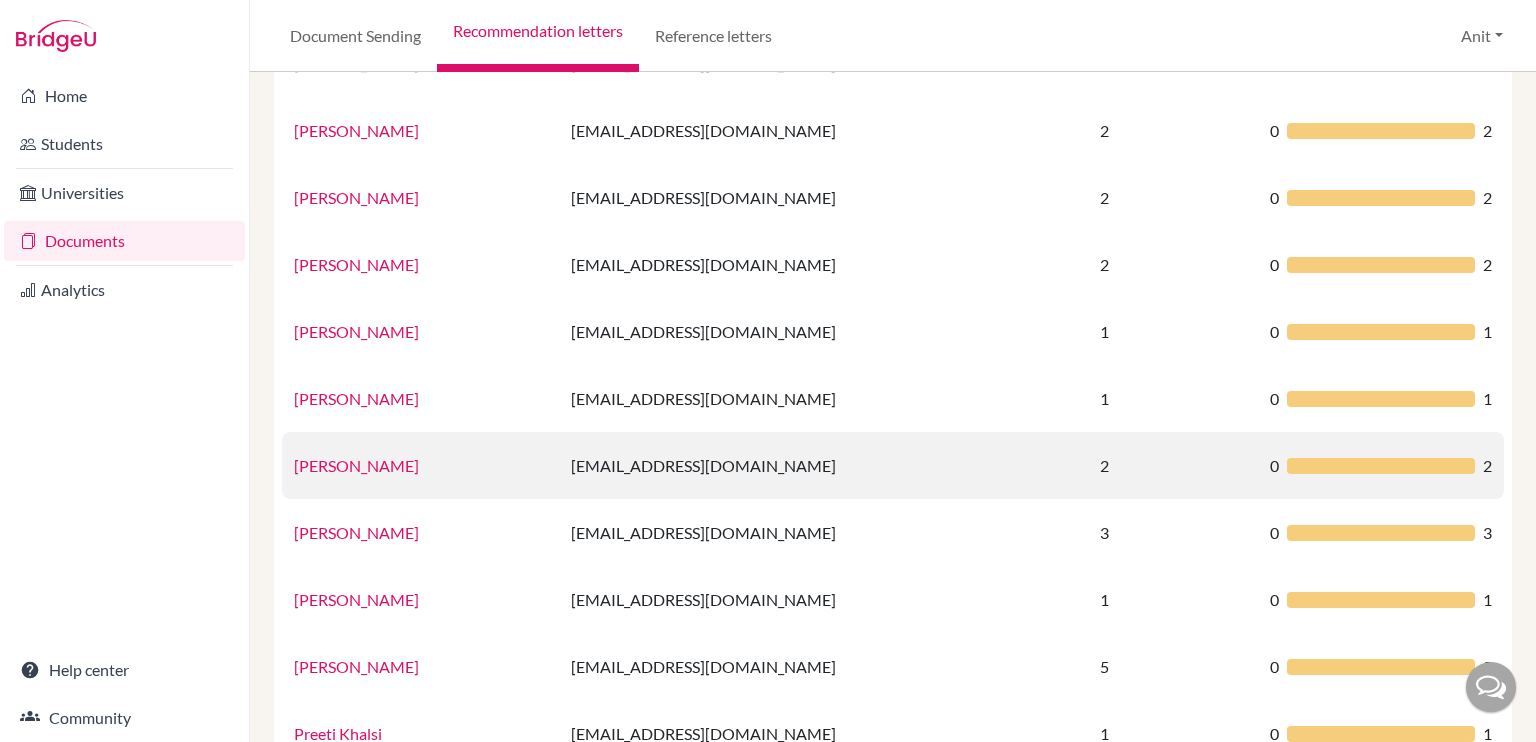 scroll, scrollTop: 448, scrollLeft: 0, axis: vertical 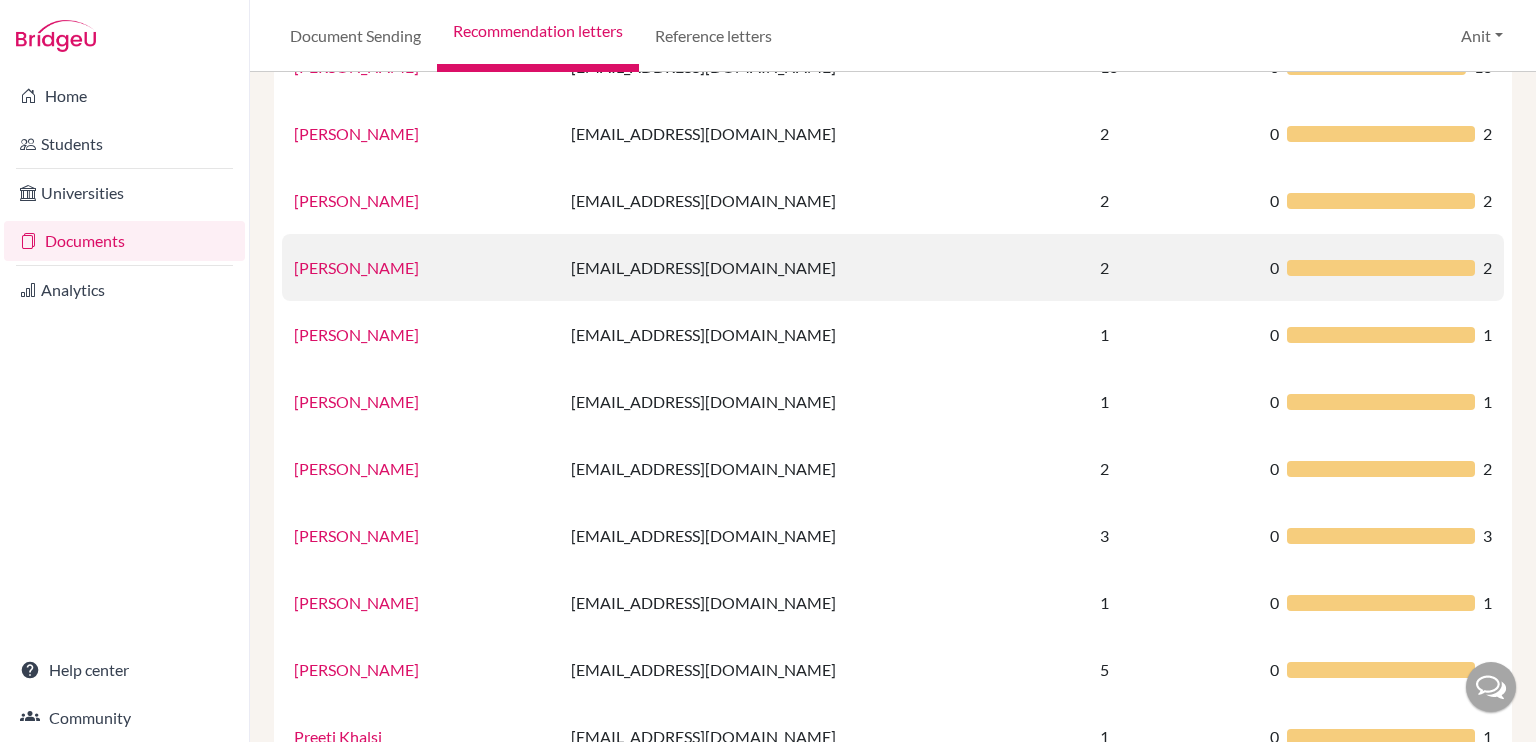 click on "[PERSON_NAME]" at bounding box center [356, 267] 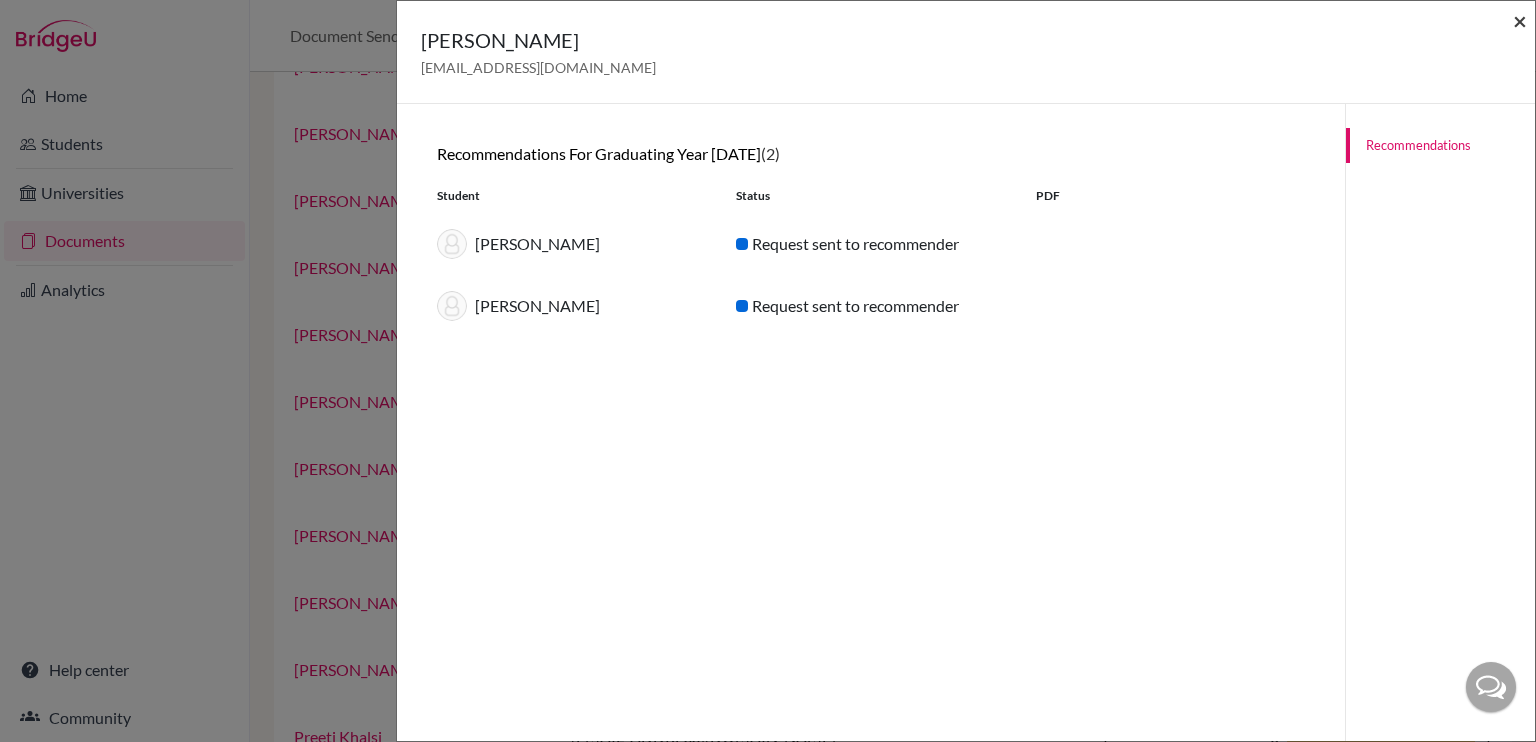 click on "×" at bounding box center (1520, 20) 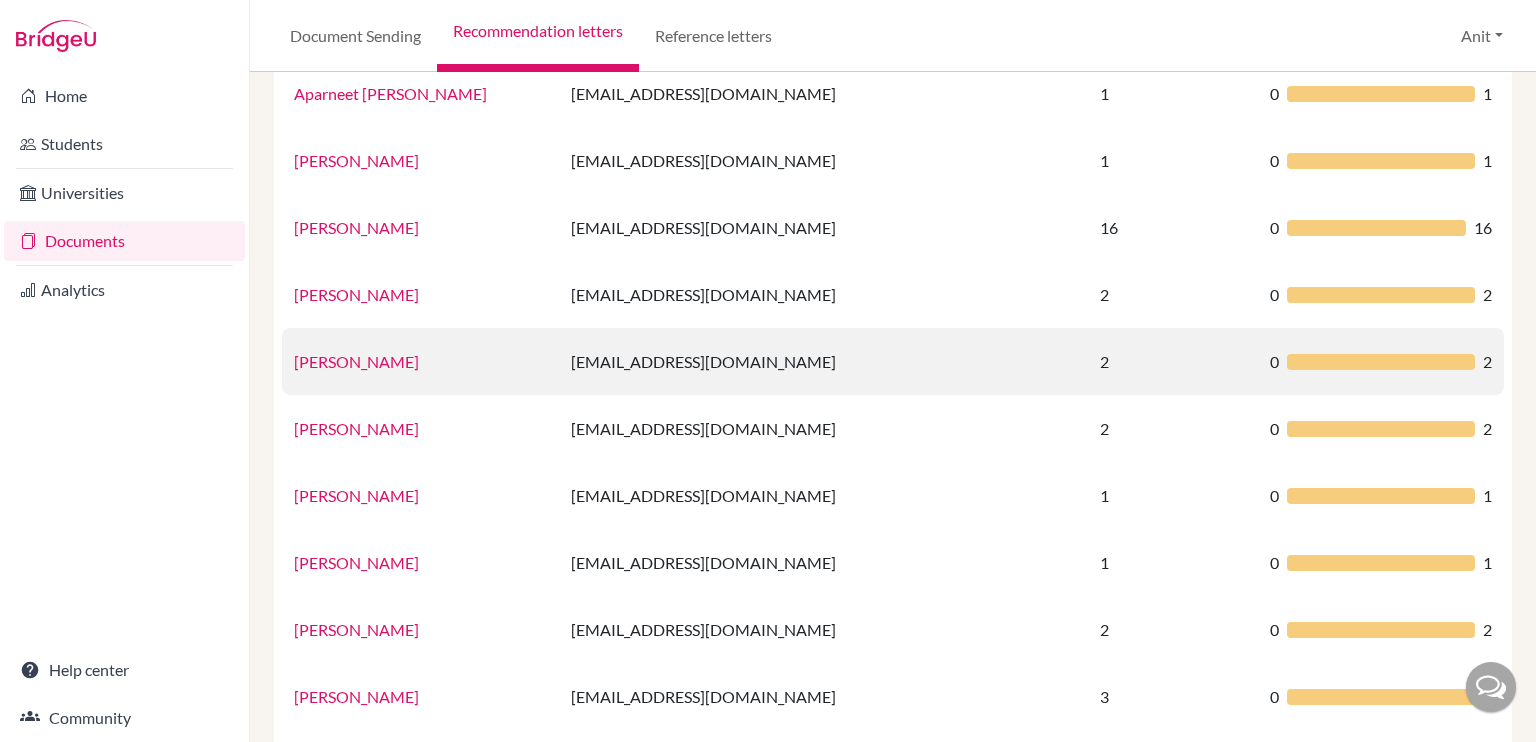 scroll, scrollTop: 280, scrollLeft: 0, axis: vertical 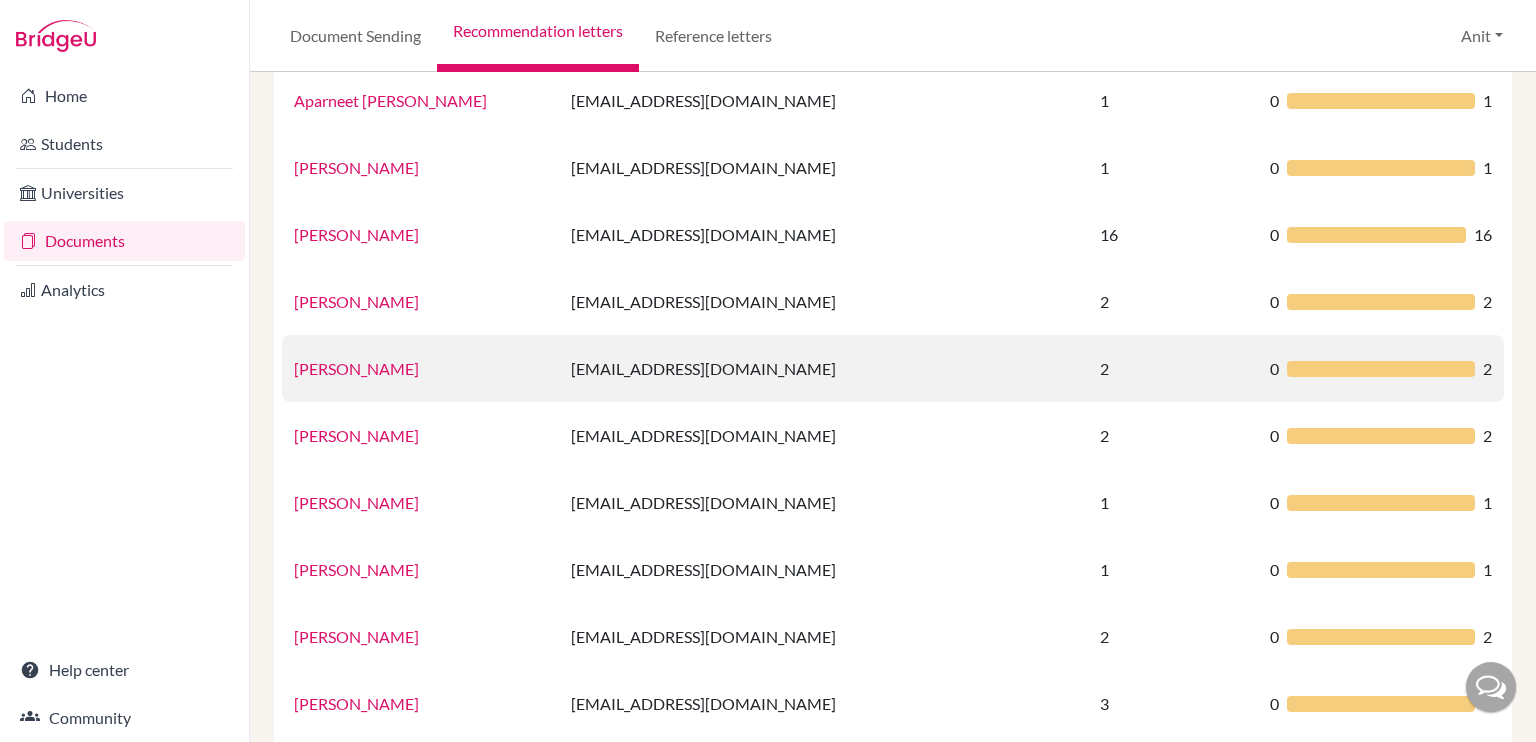 click on "[PERSON_NAME]" at bounding box center [356, 368] 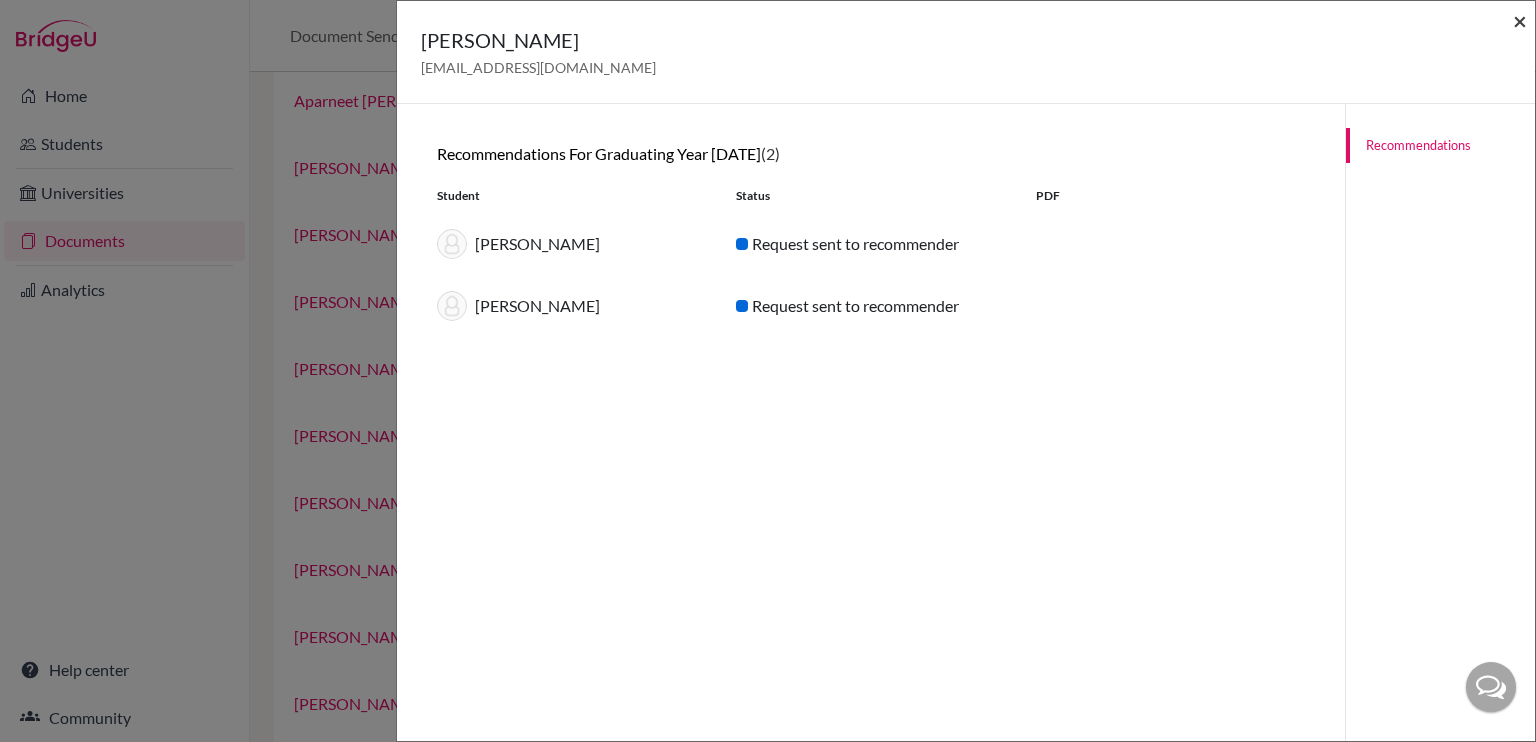 click on "×" at bounding box center (1520, 20) 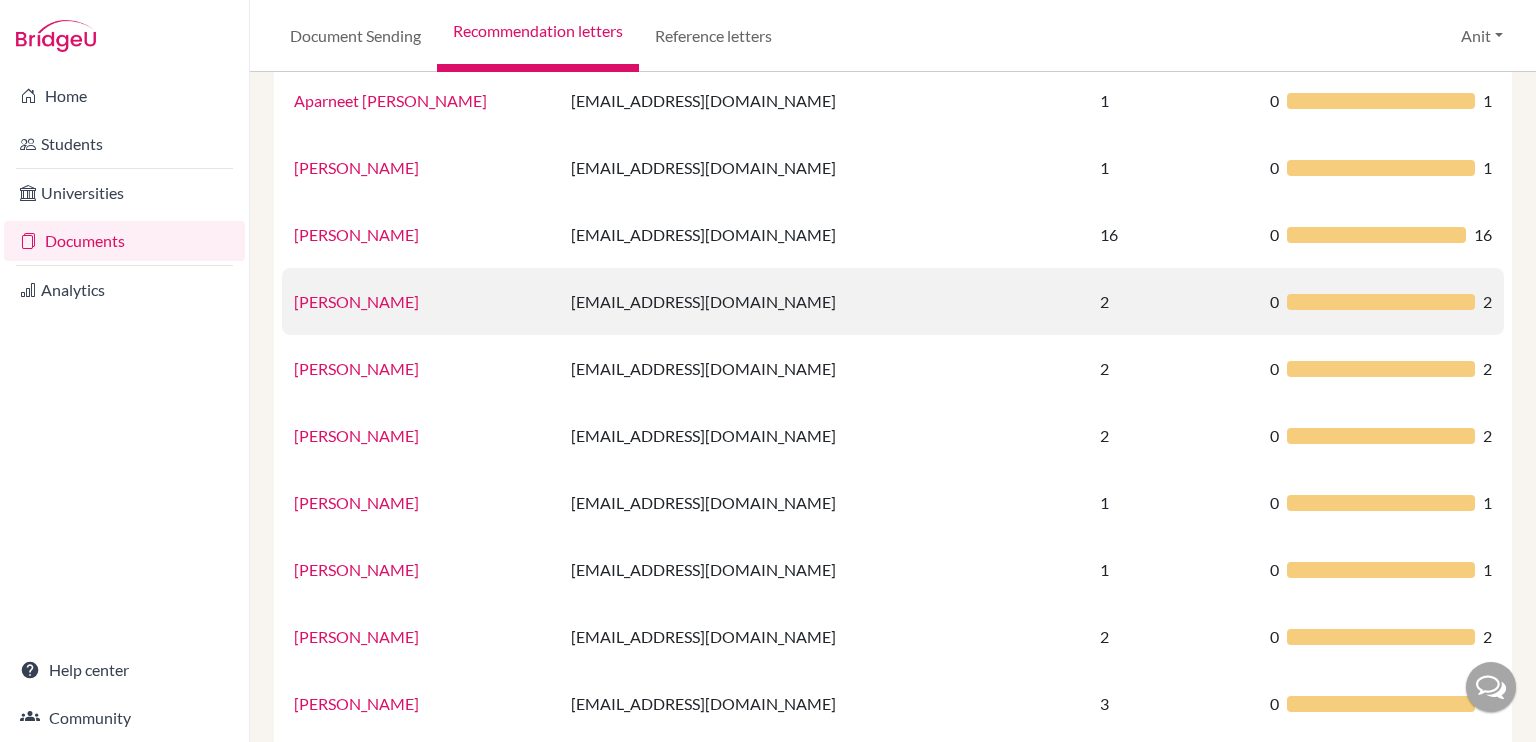 click on "[PERSON_NAME]" at bounding box center (356, 301) 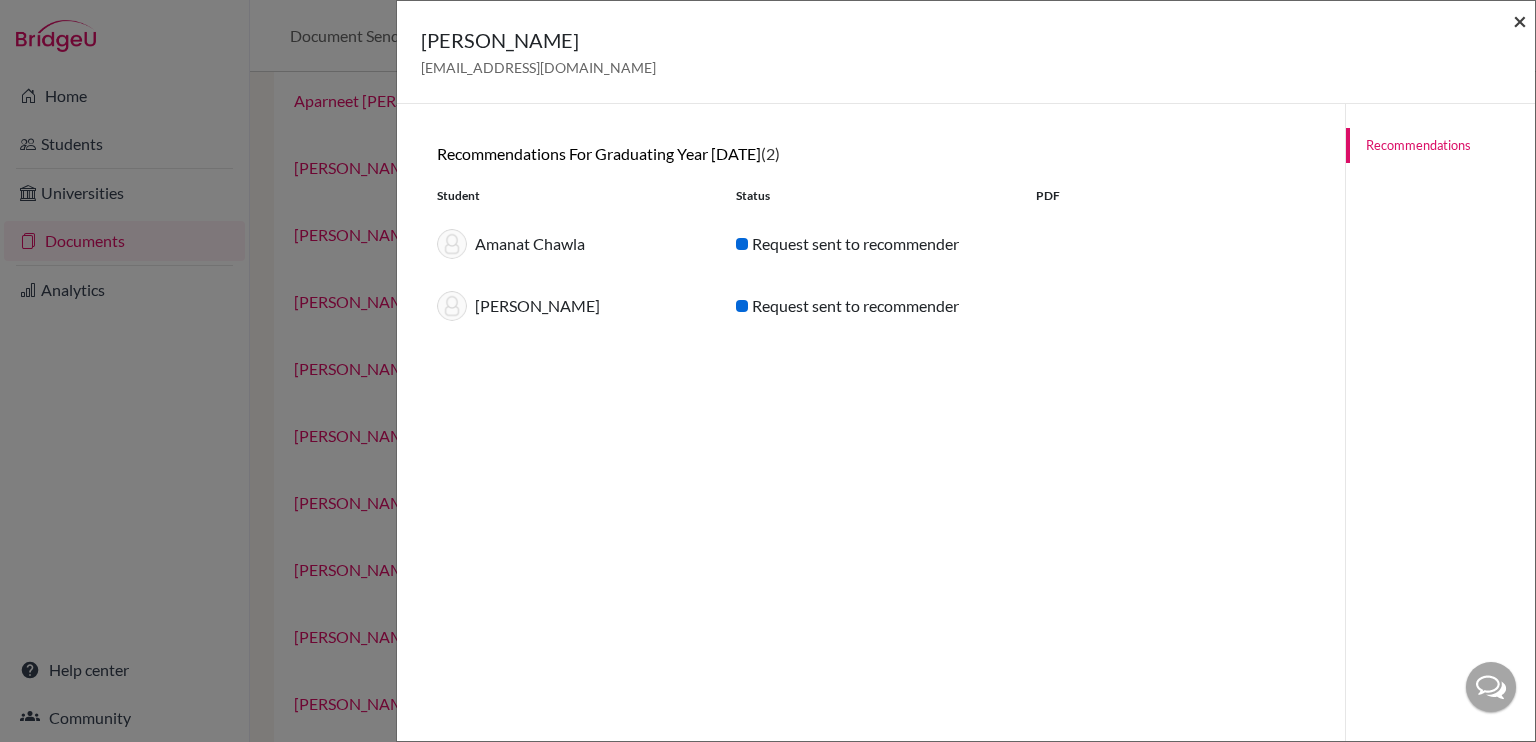 click on "×" at bounding box center (1520, 20) 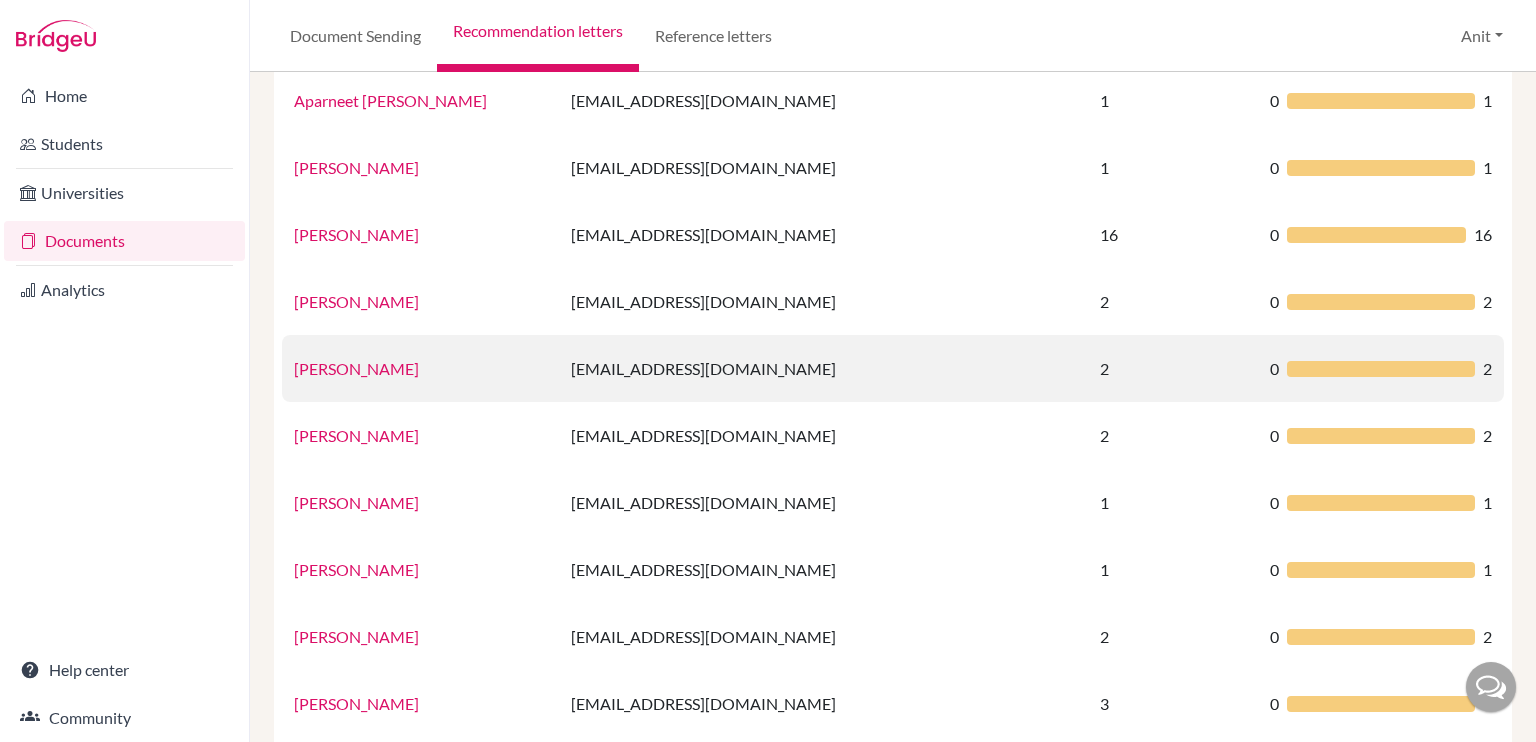 click on "[PERSON_NAME]" at bounding box center (356, 368) 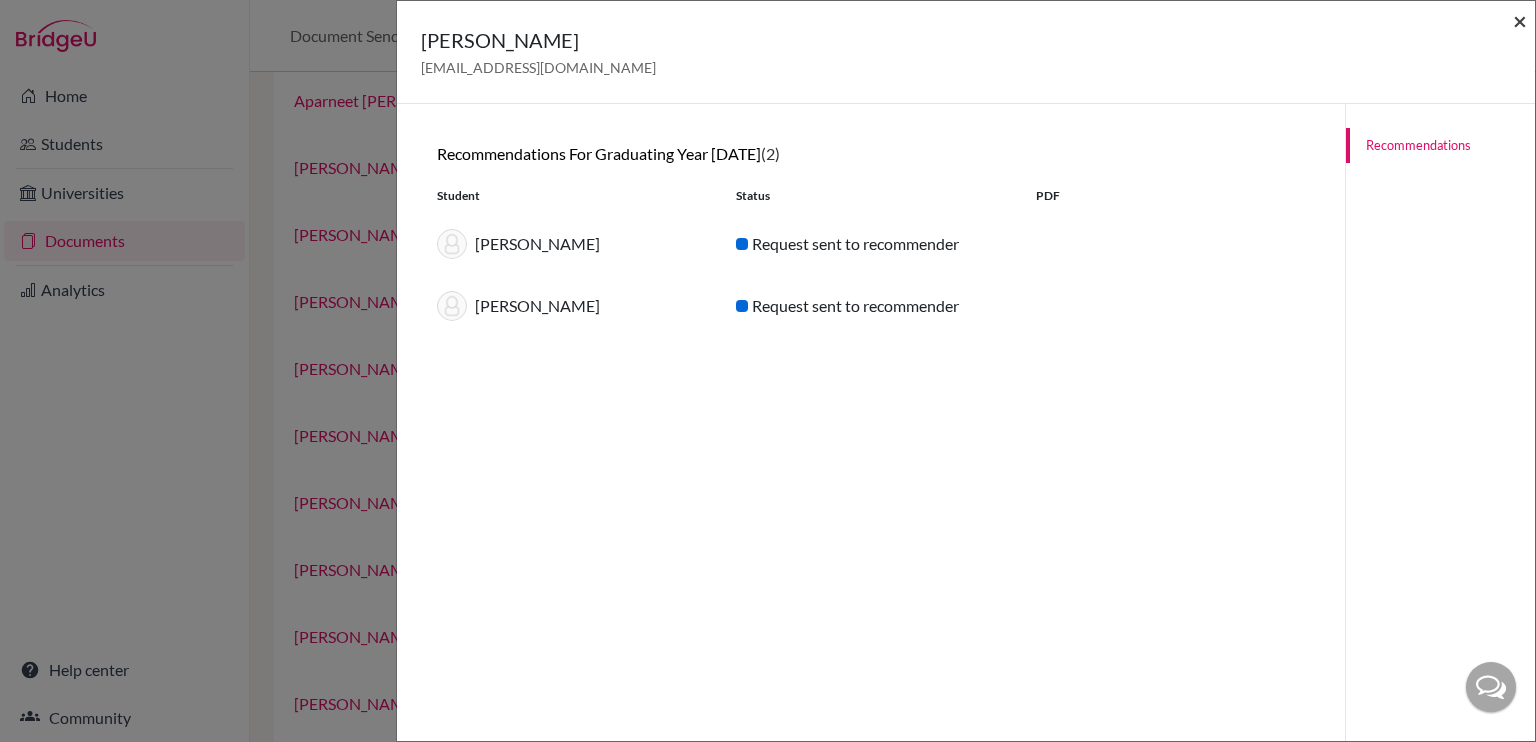 click on "×" at bounding box center [1520, 20] 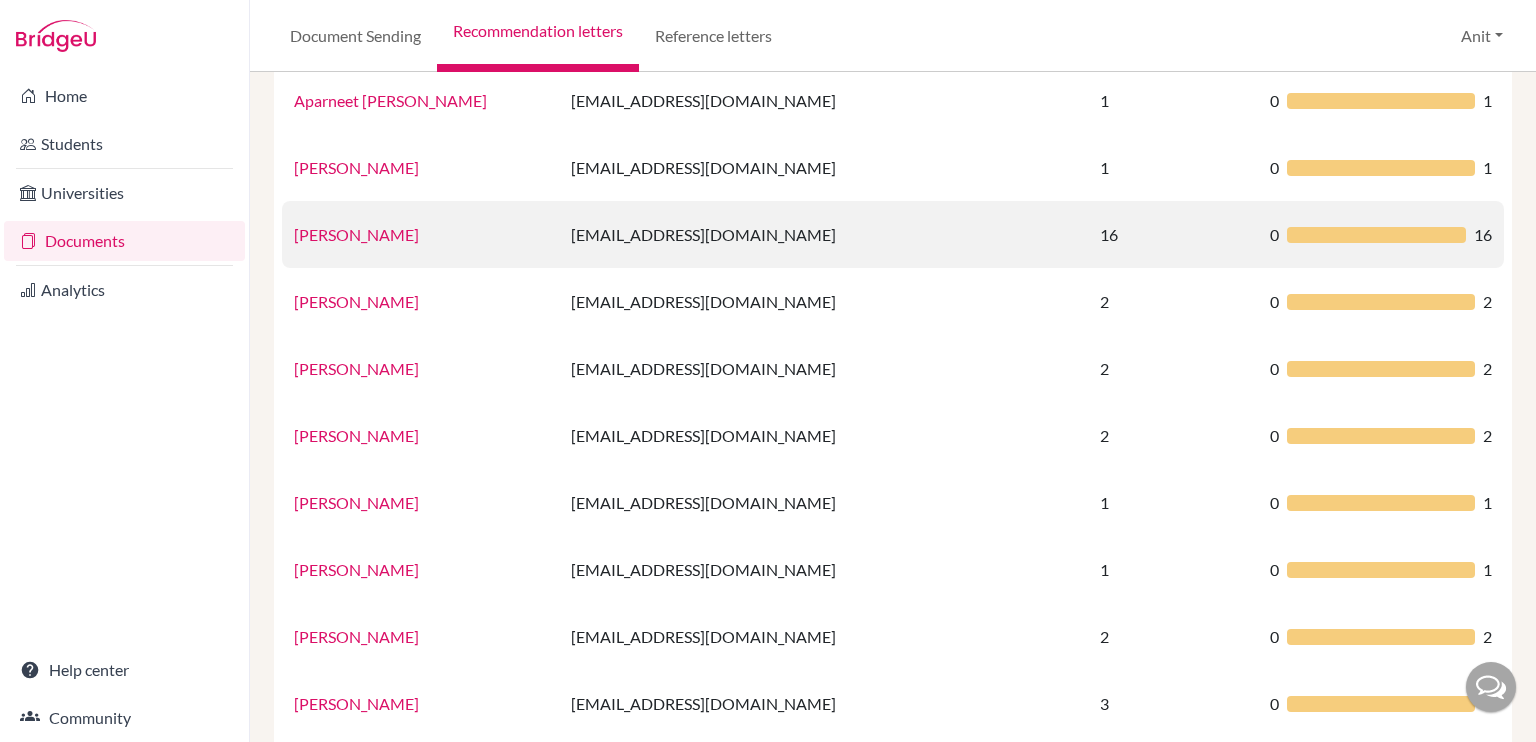 click on "[PERSON_NAME]" at bounding box center [356, 234] 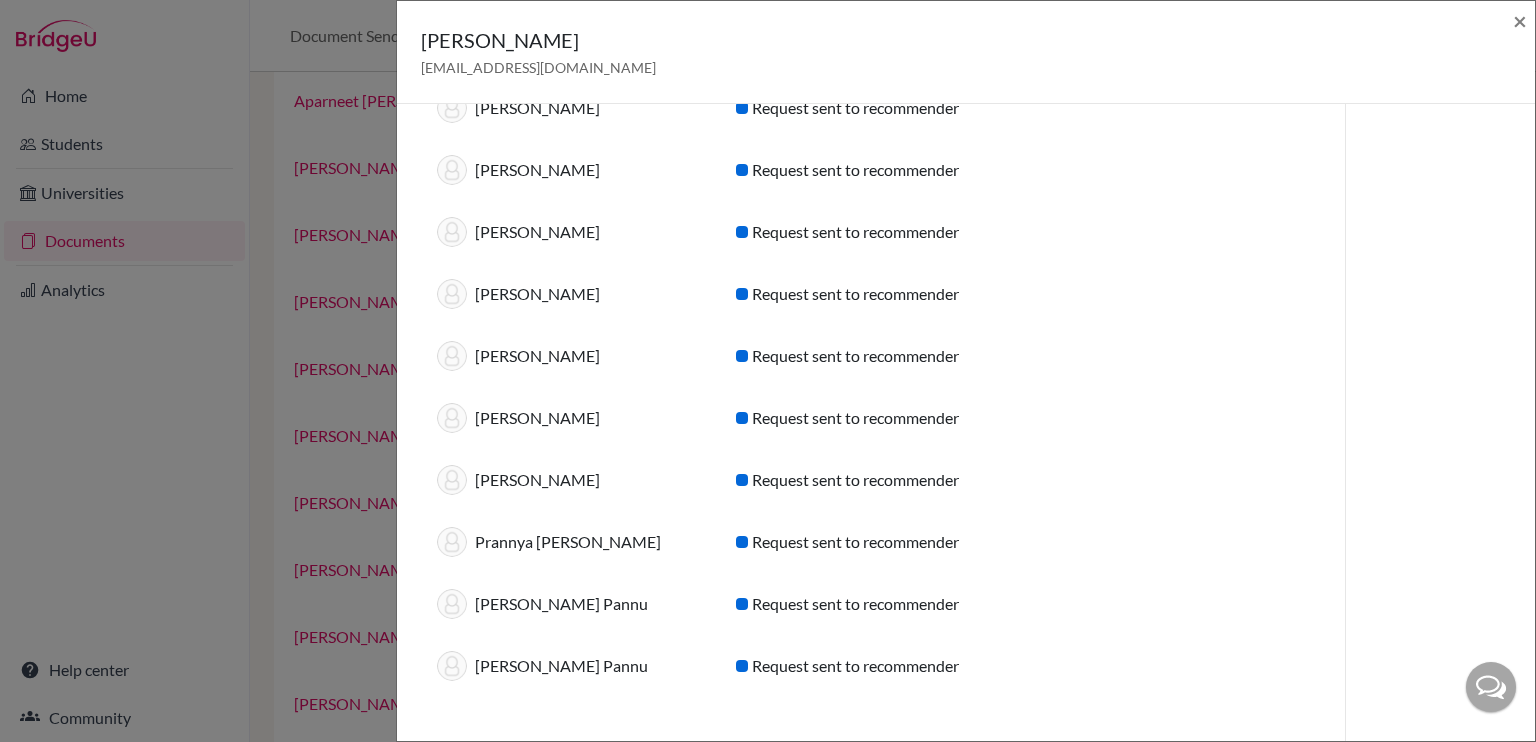 scroll, scrollTop: 527, scrollLeft: 0, axis: vertical 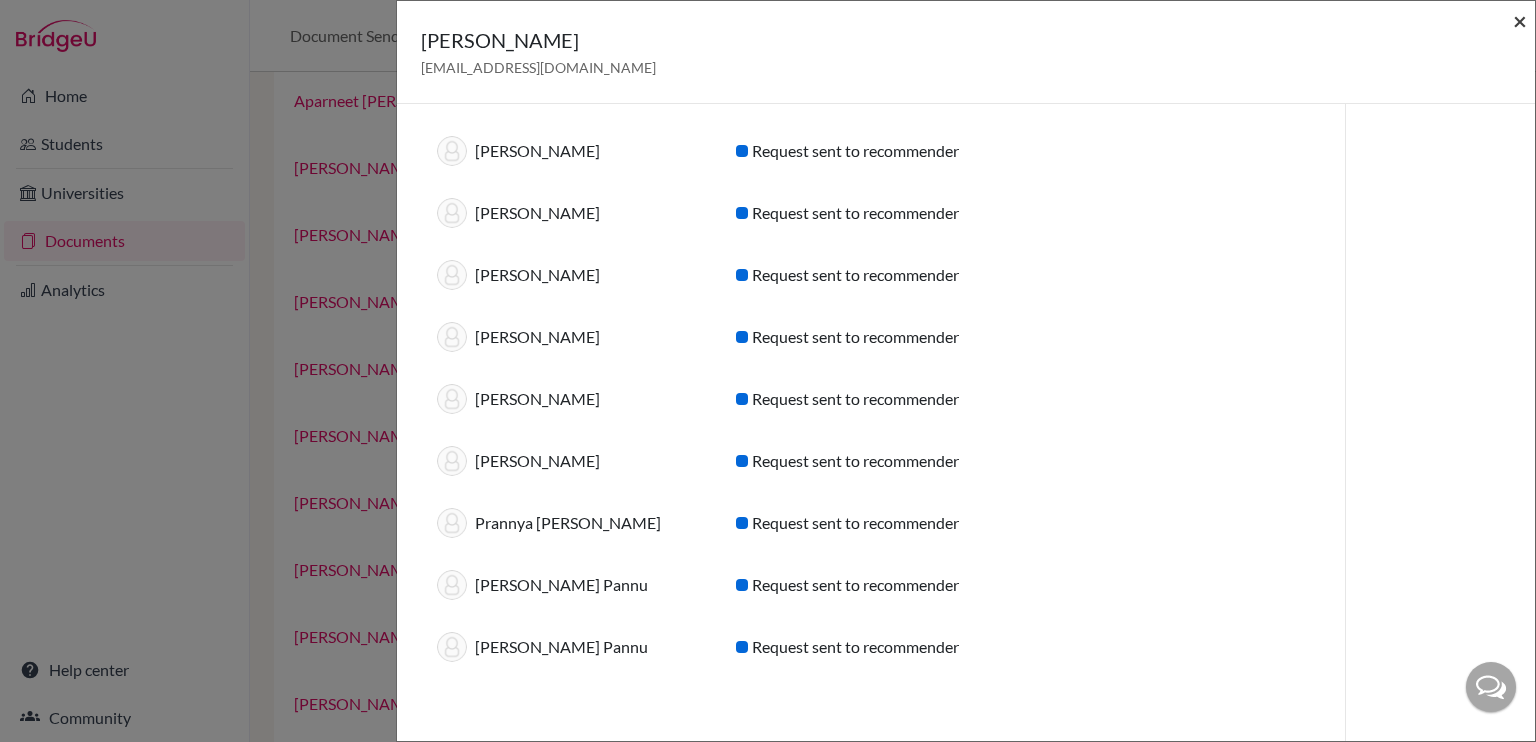 click on "×" at bounding box center [1520, 20] 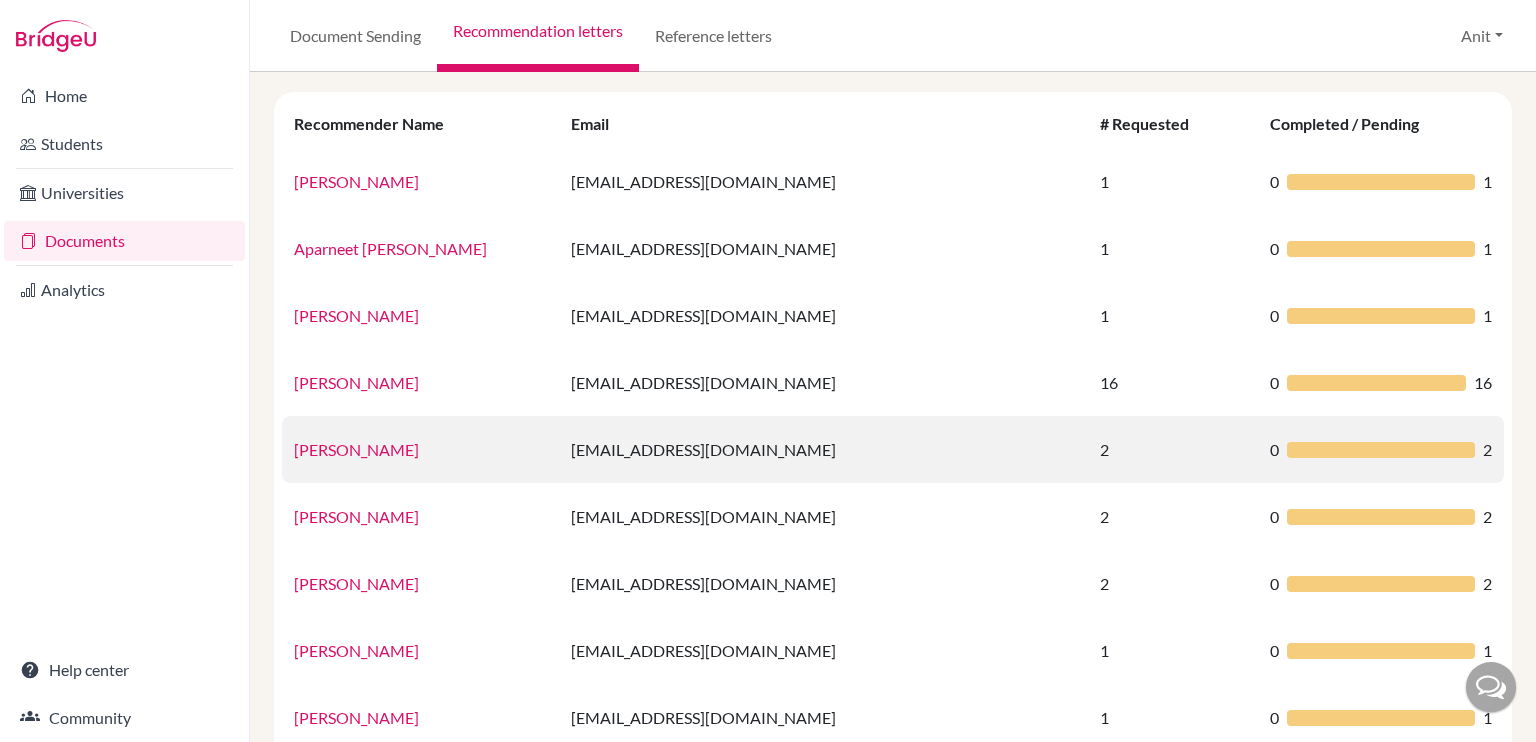 scroll, scrollTop: 129, scrollLeft: 0, axis: vertical 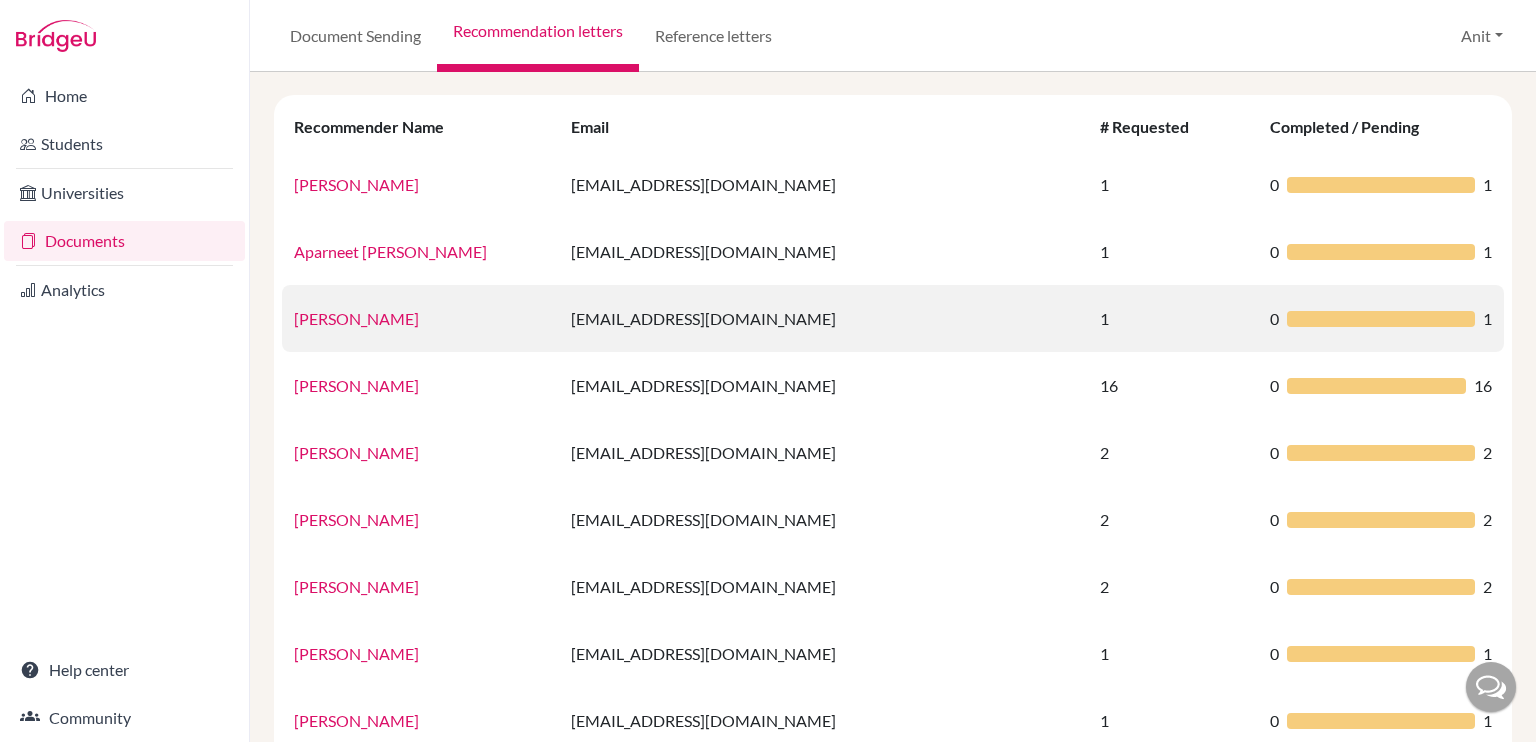 click on "[PERSON_NAME]" at bounding box center [356, 318] 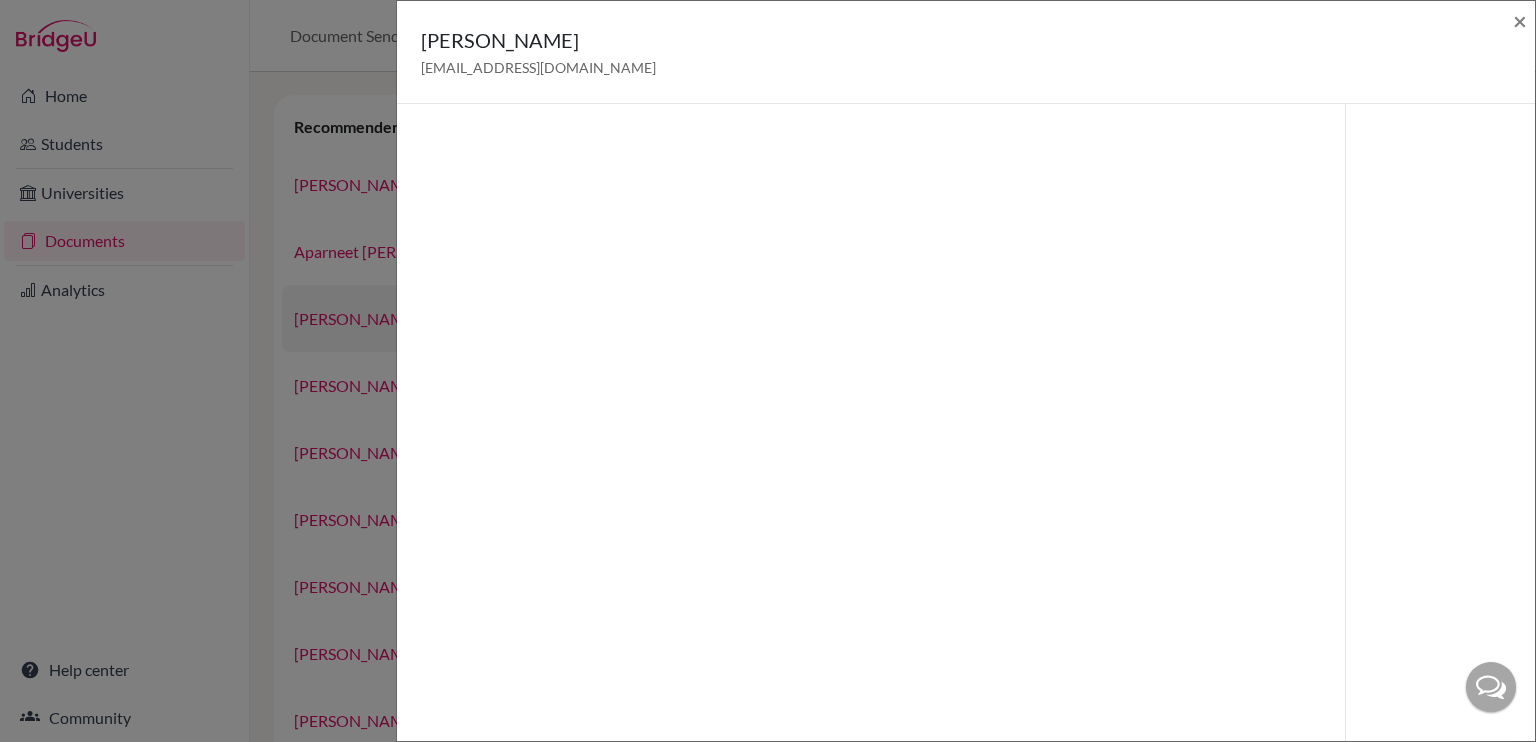 scroll, scrollTop: 104, scrollLeft: 0, axis: vertical 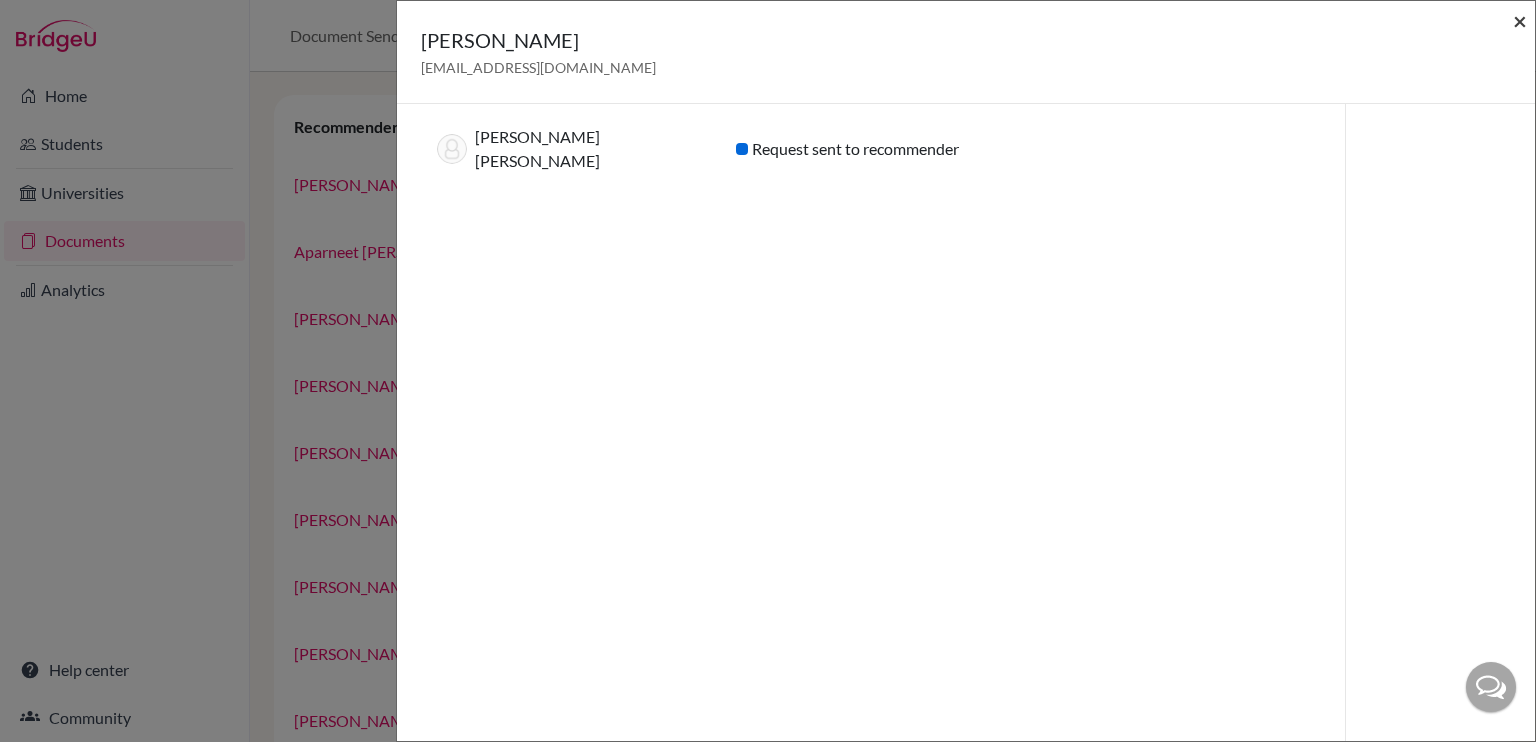 click on "×" at bounding box center (1520, 20) 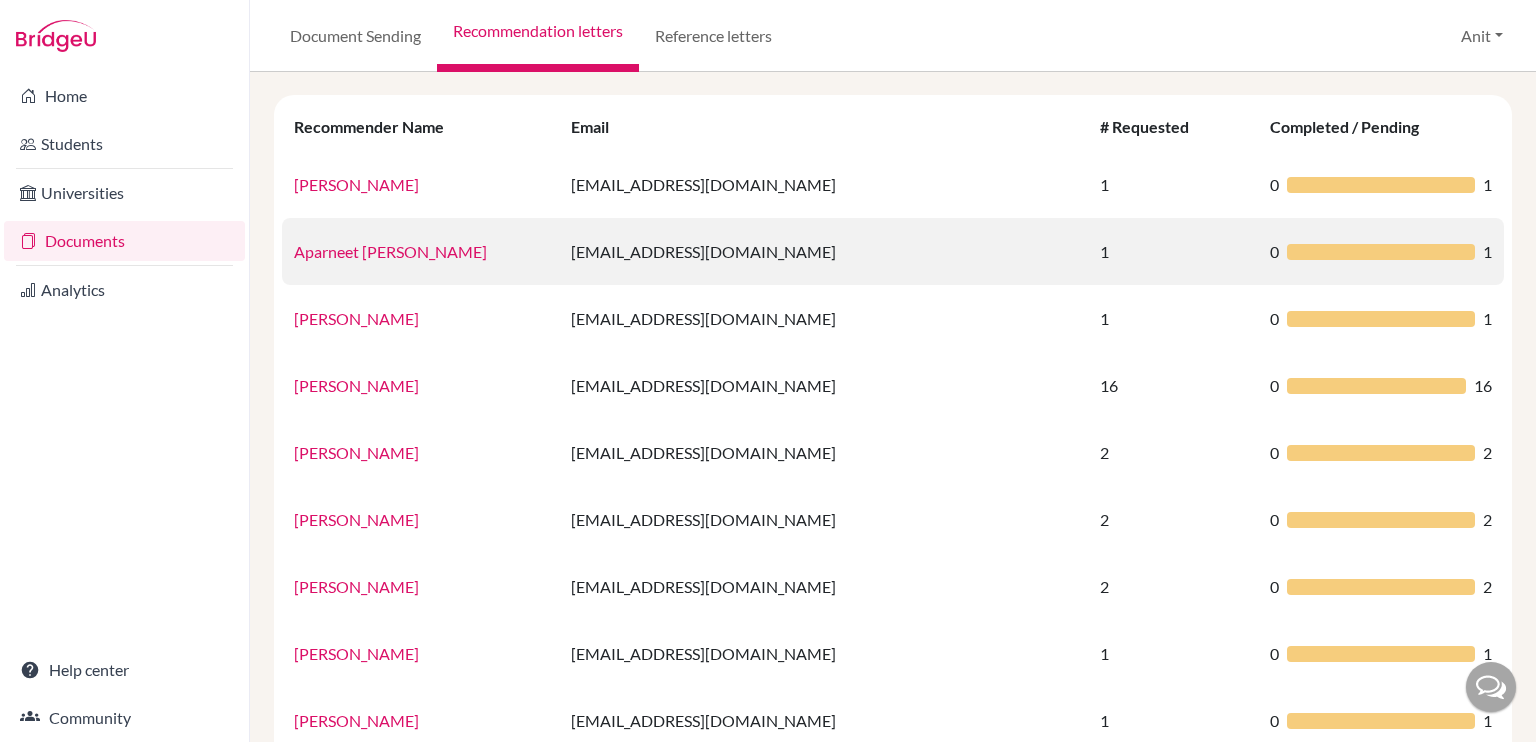 click on "Aparneet [PERSON_NAME]" at bounding box center [390, 251] 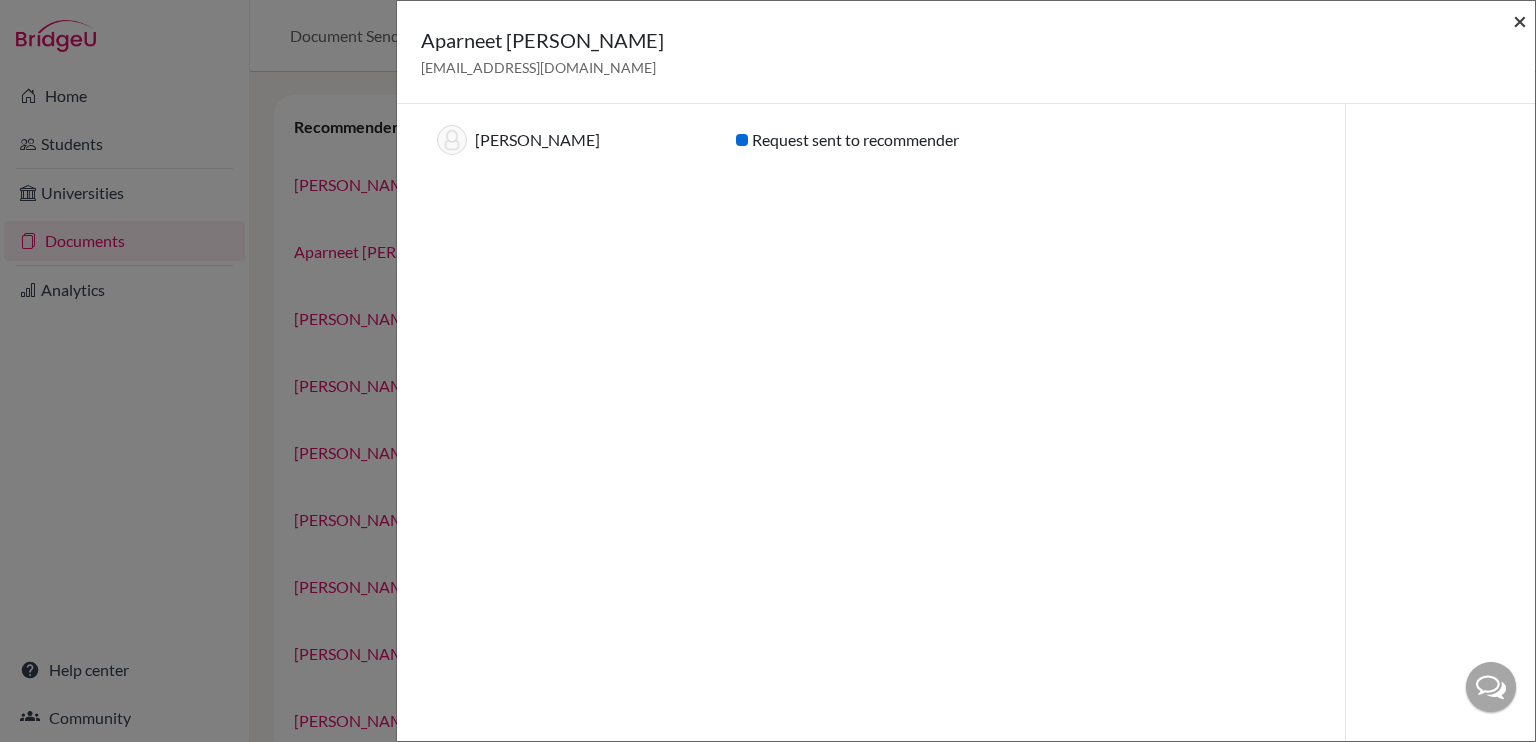 click on "×" at bounding box center [1520, 20] 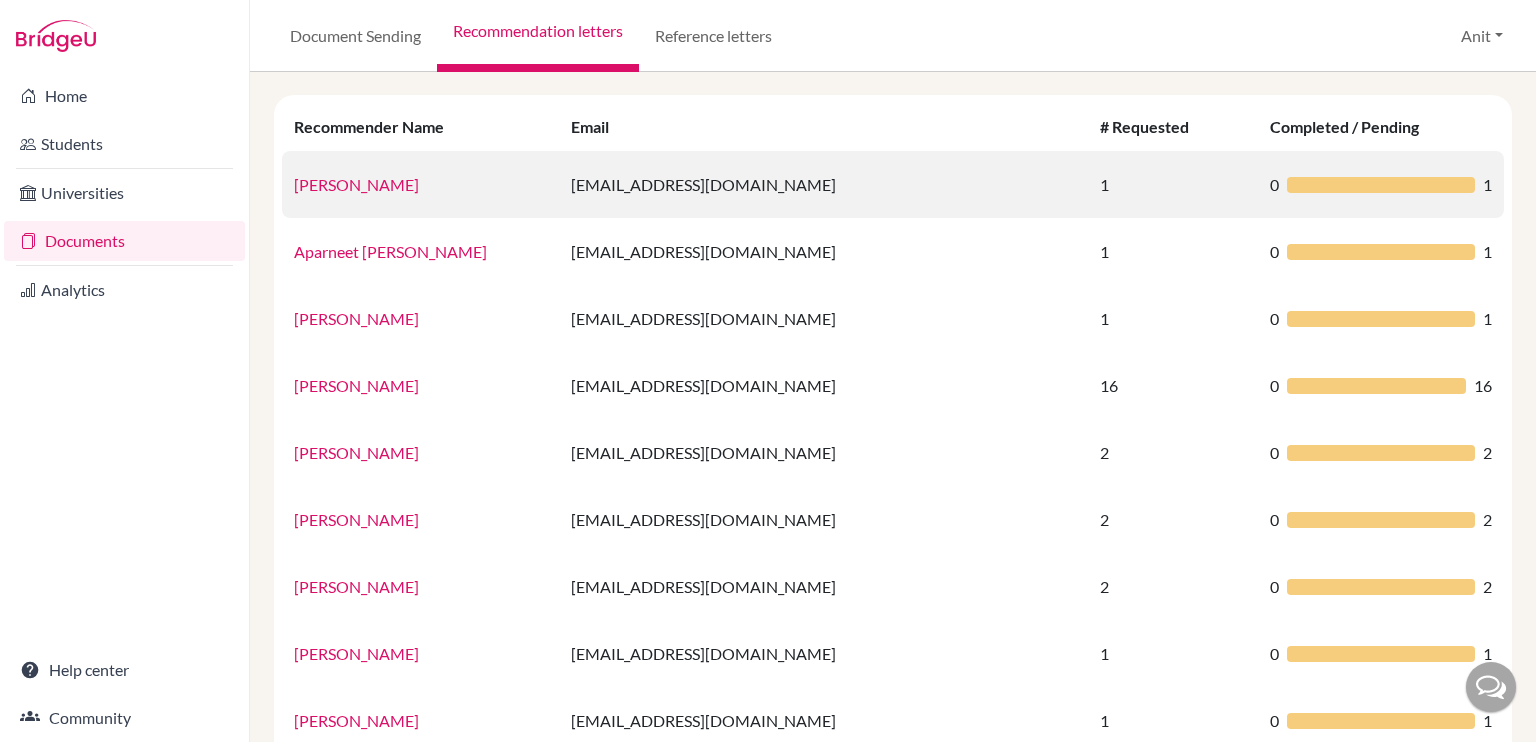scroll, scrollTop: 0, scrollLeft: 0, axis: both 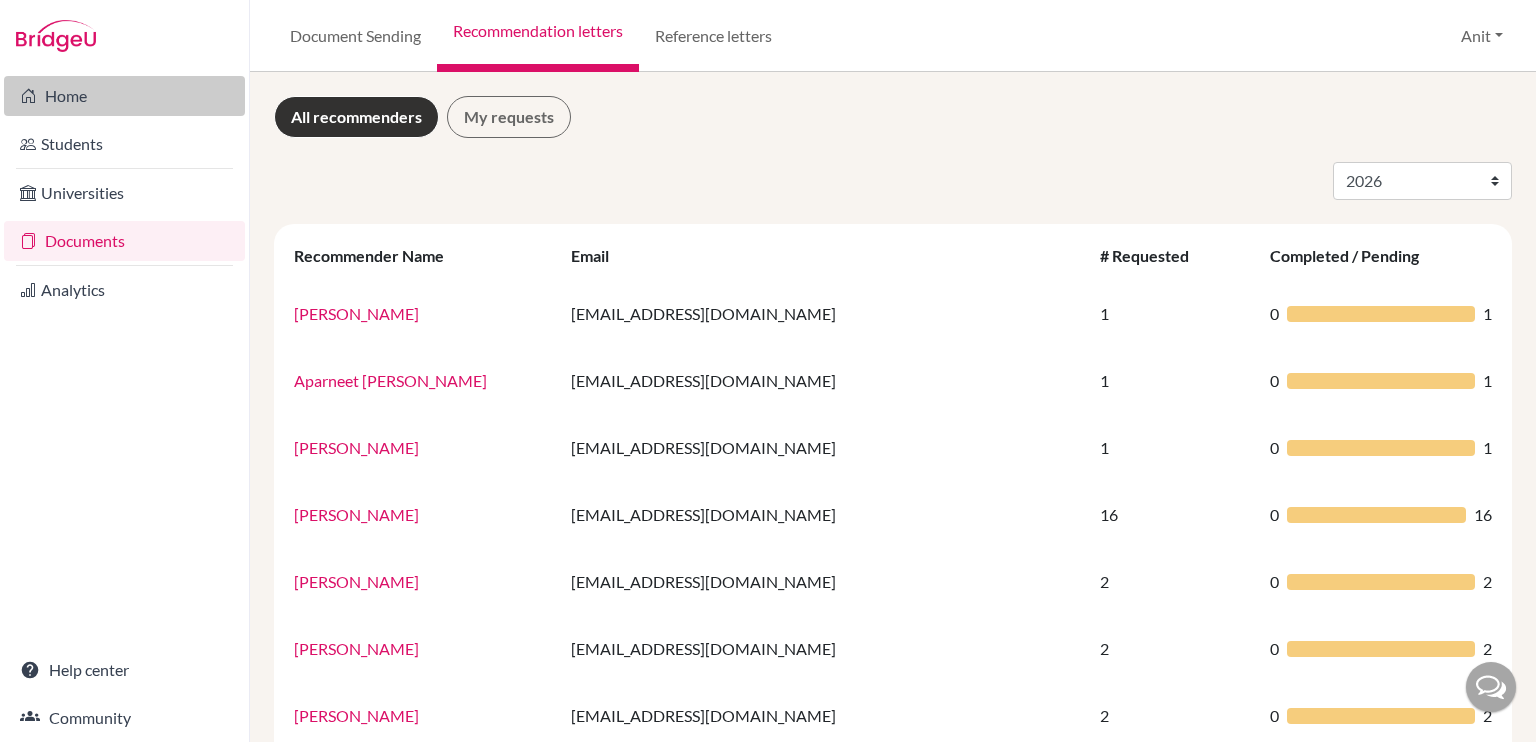 click on "Home" at bounding box center (124, 96) 